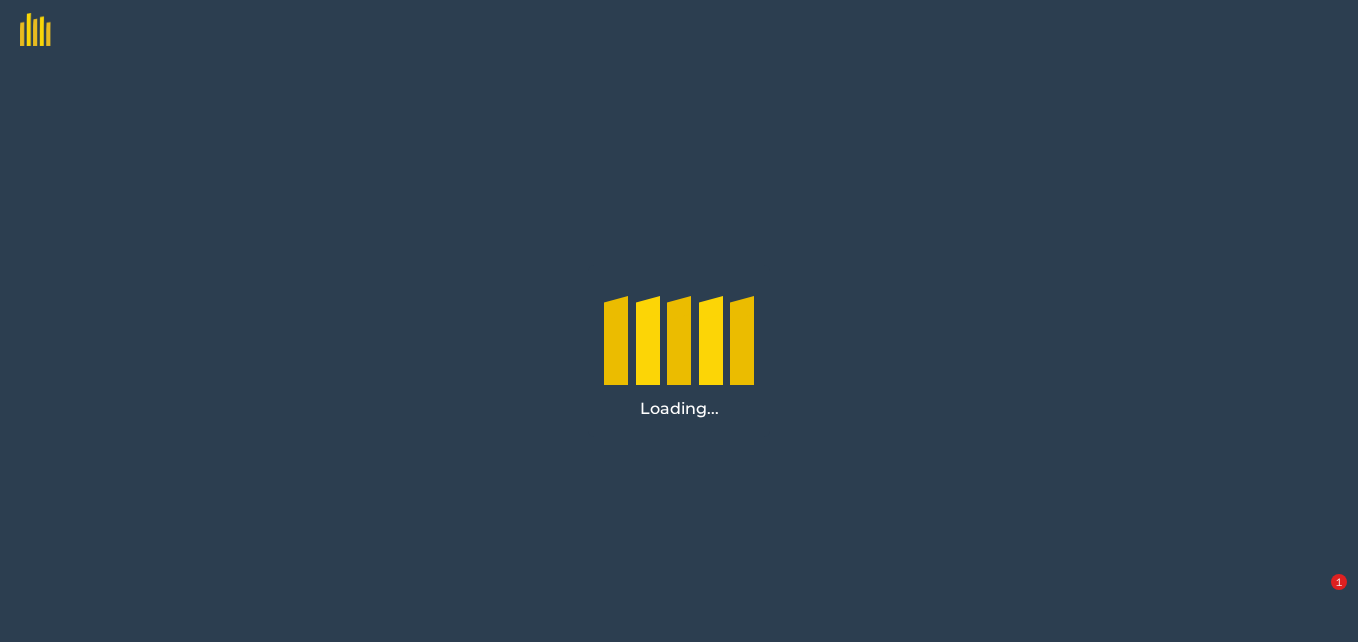 scroll, scrollTop: 0, scrollLeft: 0, axis: both 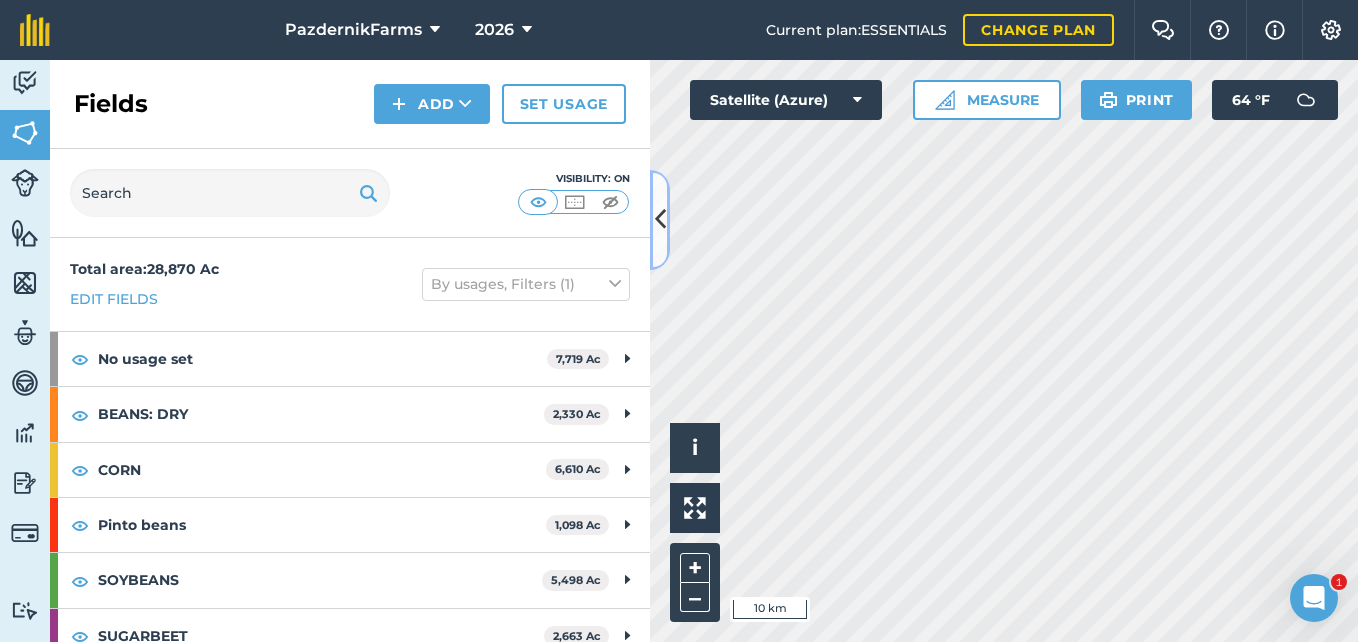 click at bounding box center [660, 219] 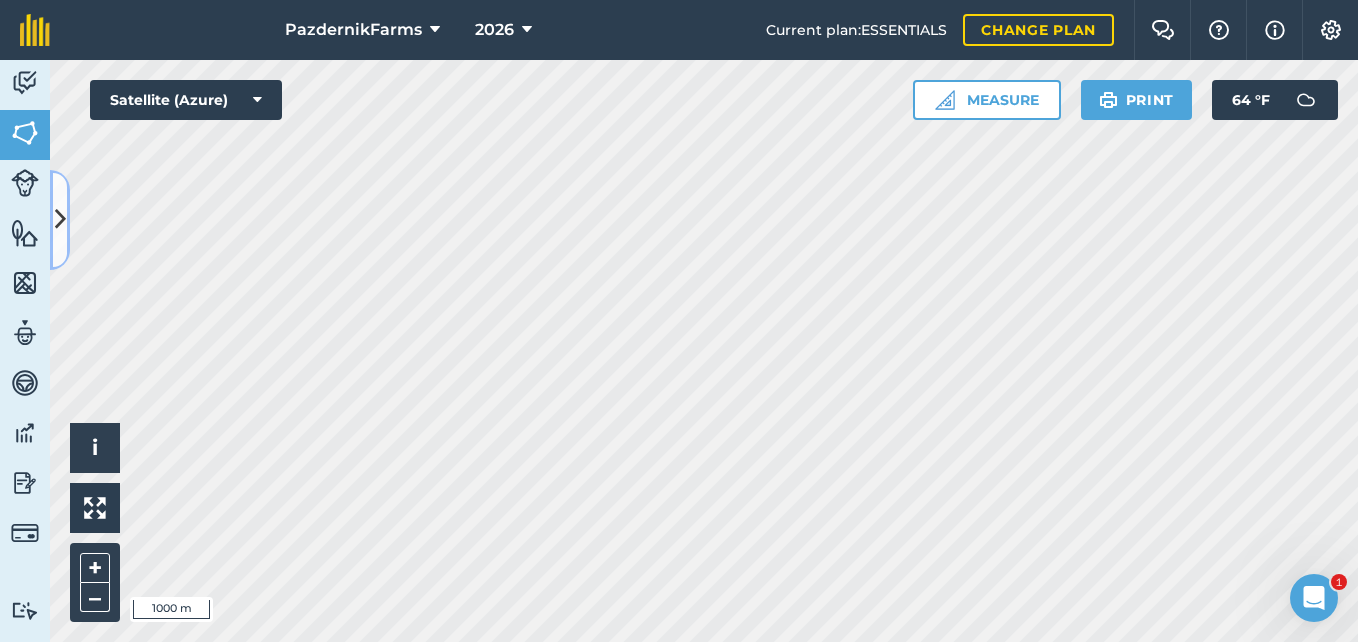 click at bounding box center (60, 219) 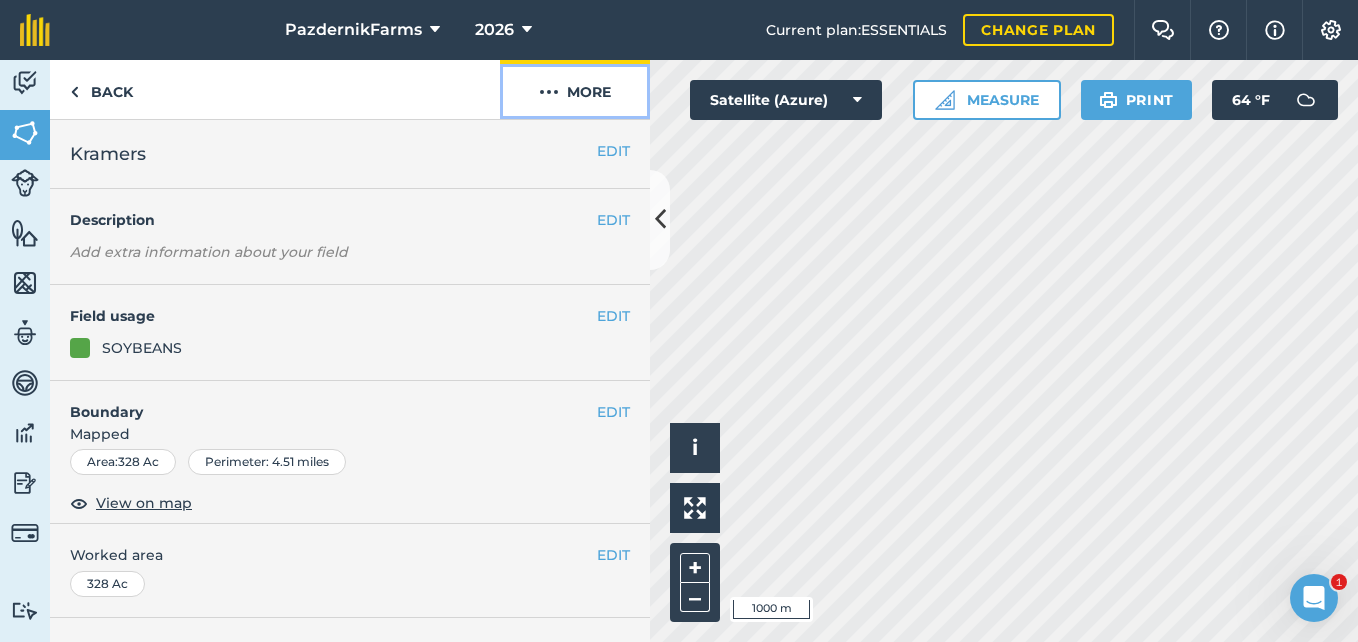 click on "More" at bounding box center (575, 89) 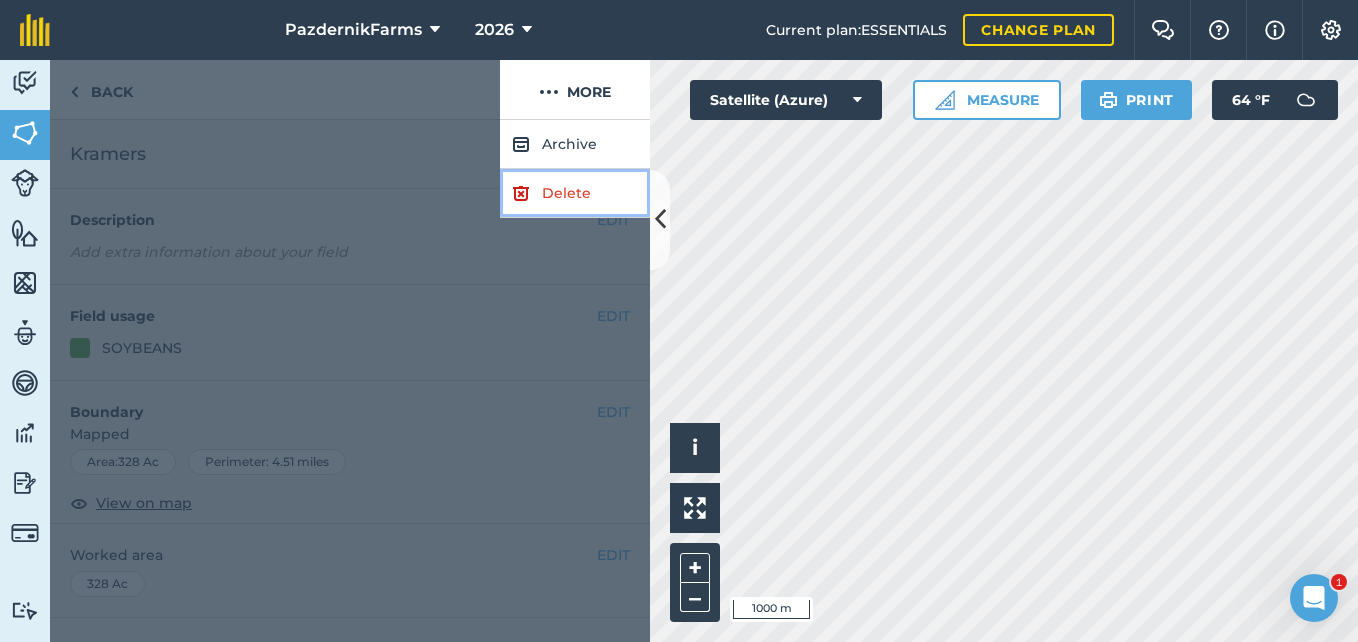 click on "Delete" at bounding box center (575, 193) 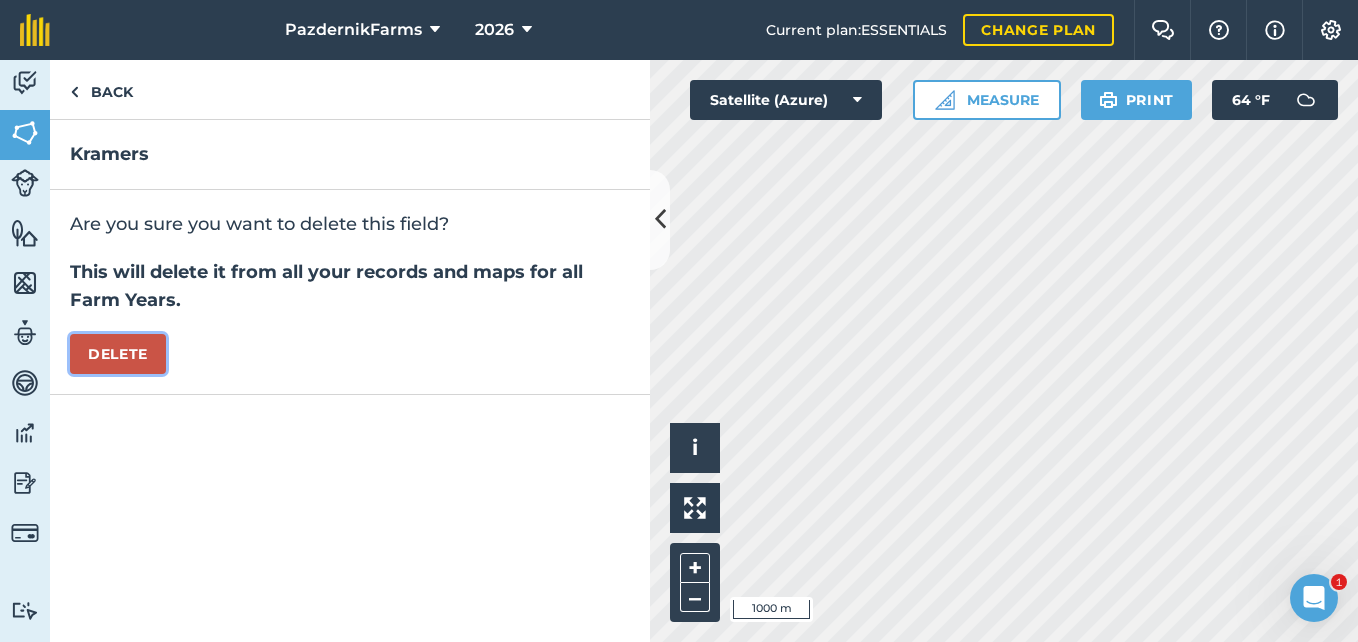click on "Delete" at bounding box center [118, 354] 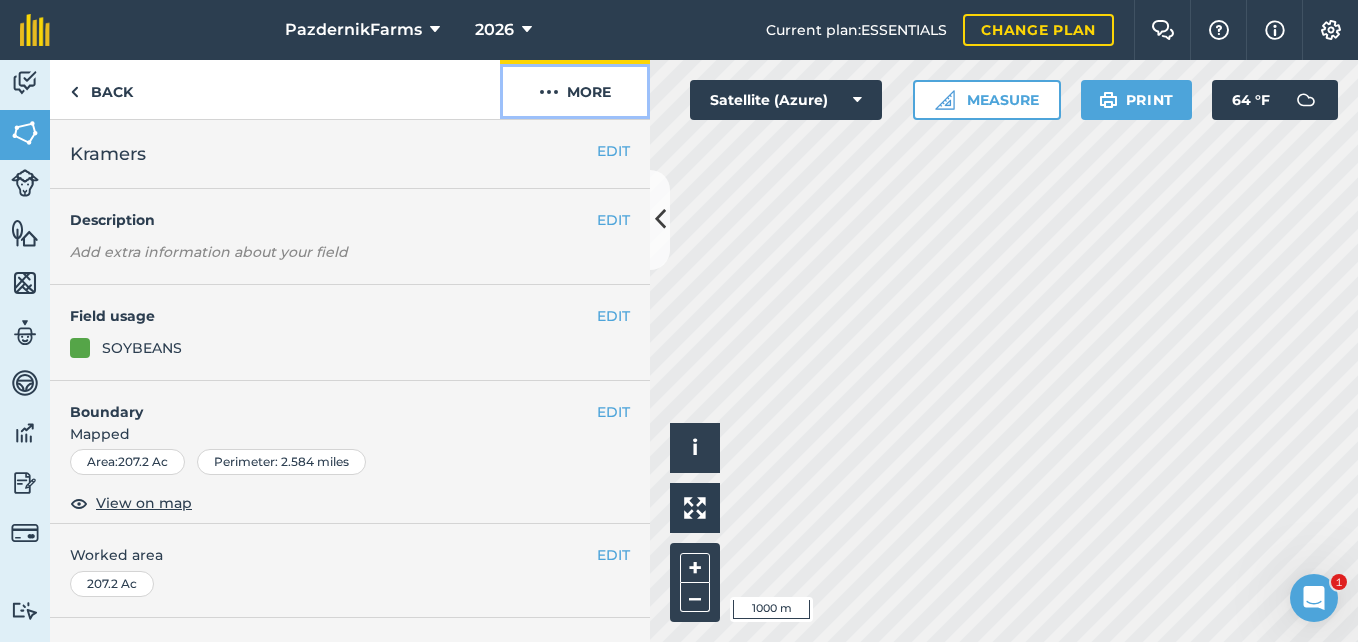 click on "More" at bounding box center (575, 89) 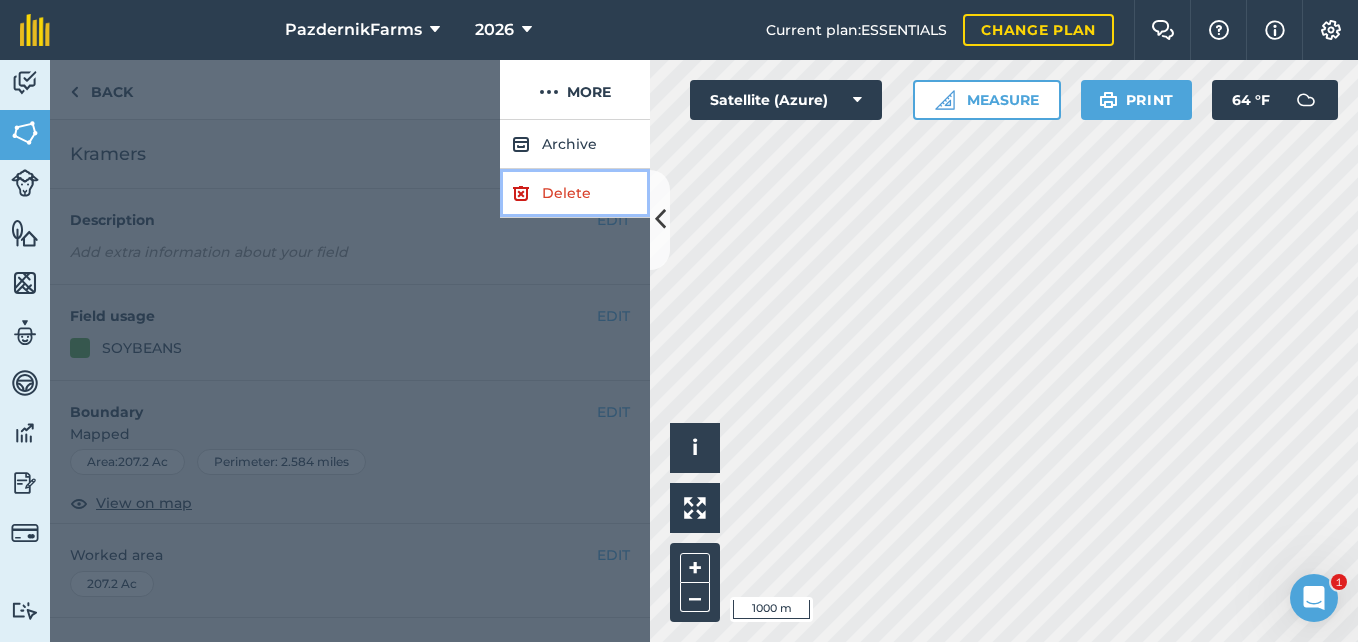 click on "Delete" at bounding box center (575, 193) 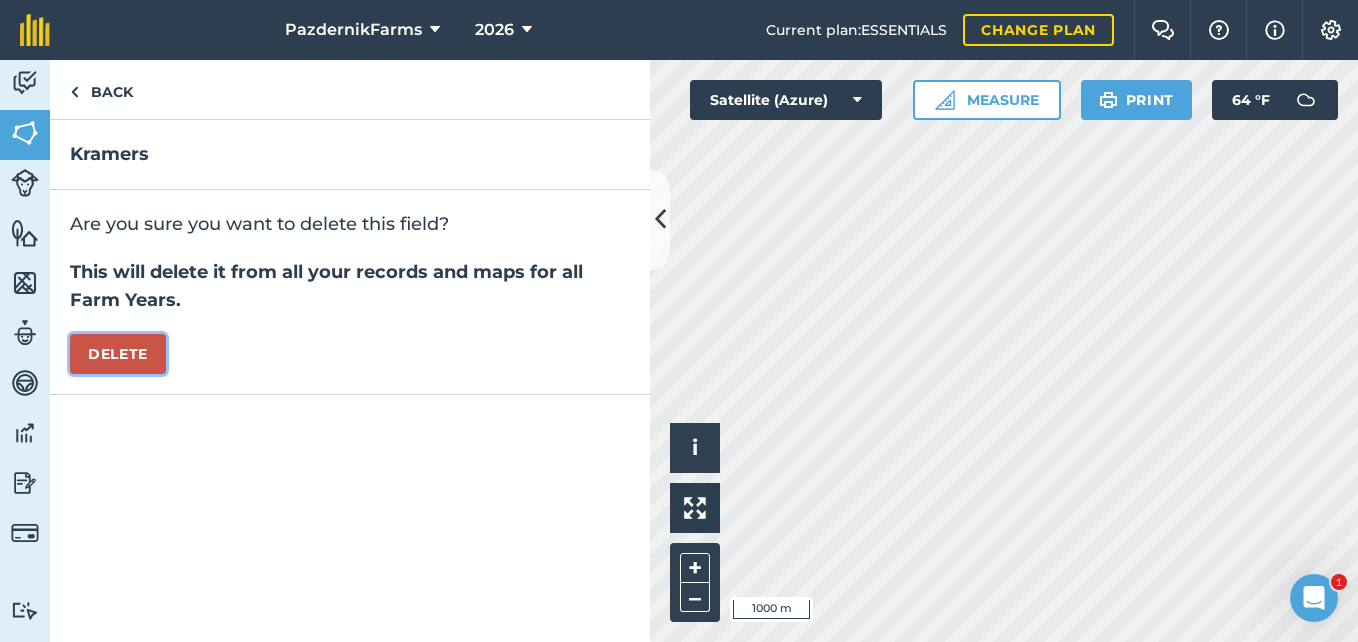 click on "Delete" at bounding box center [118, 354] 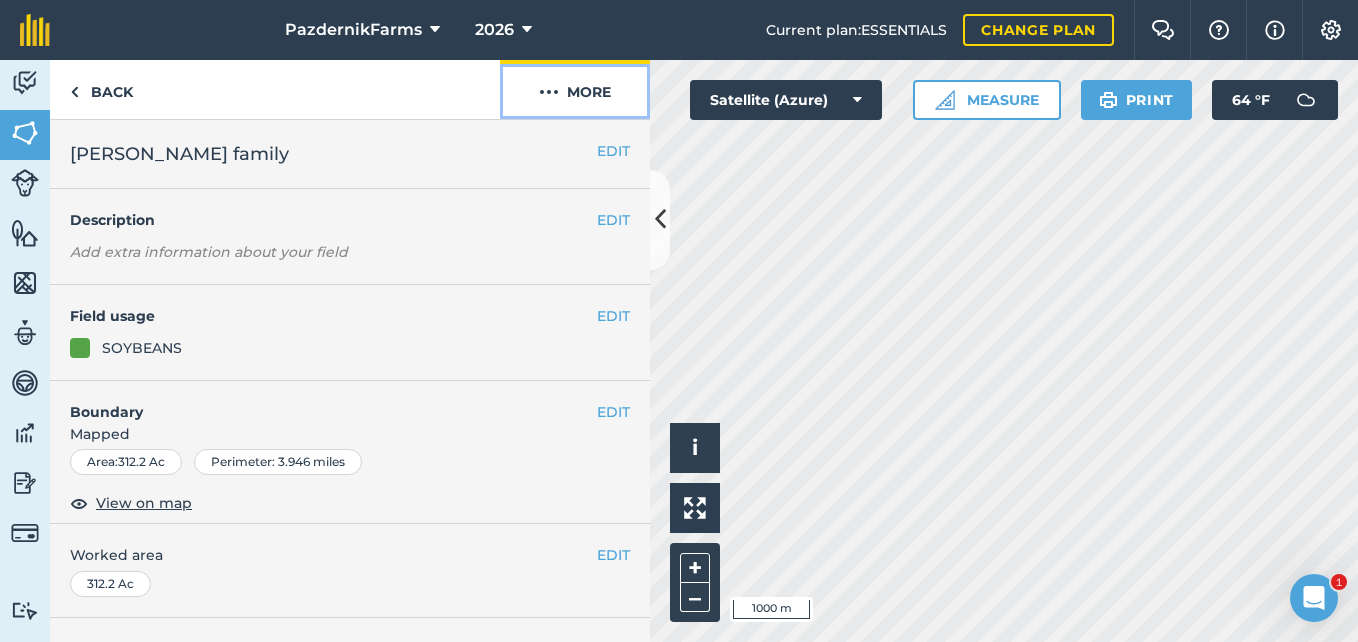 click on "More" at bounding box center (575, 89) 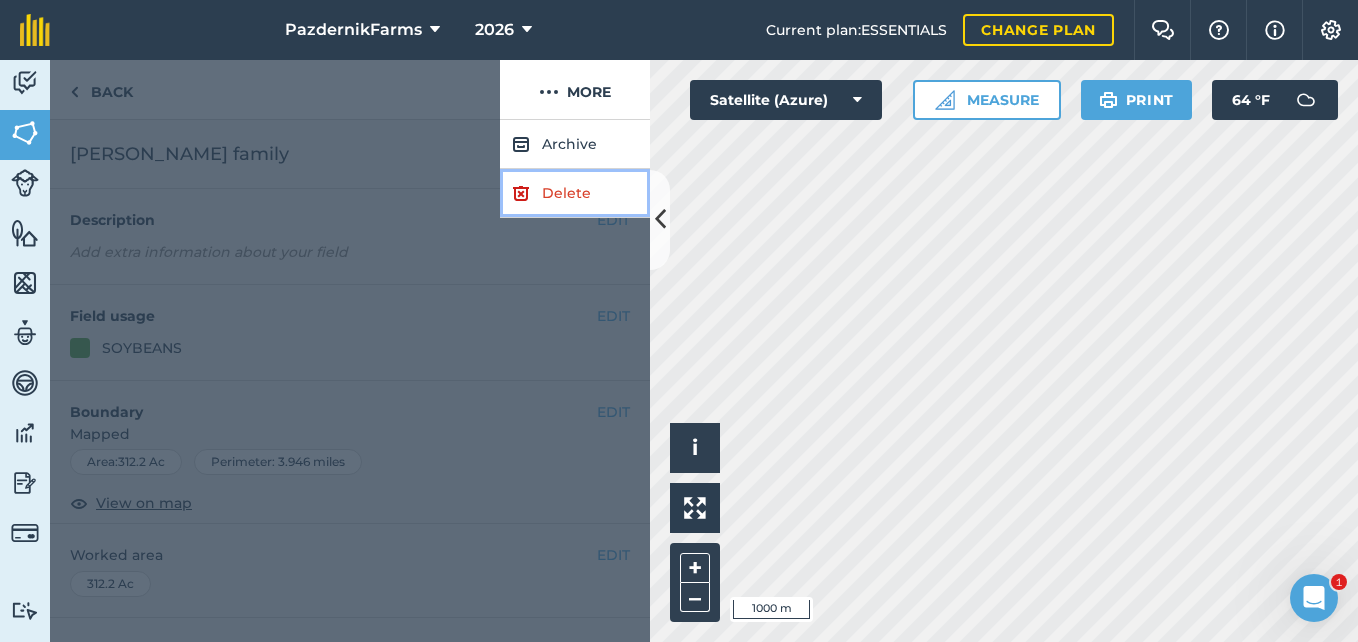 click on "Delete" at bounding box center (575, 193) 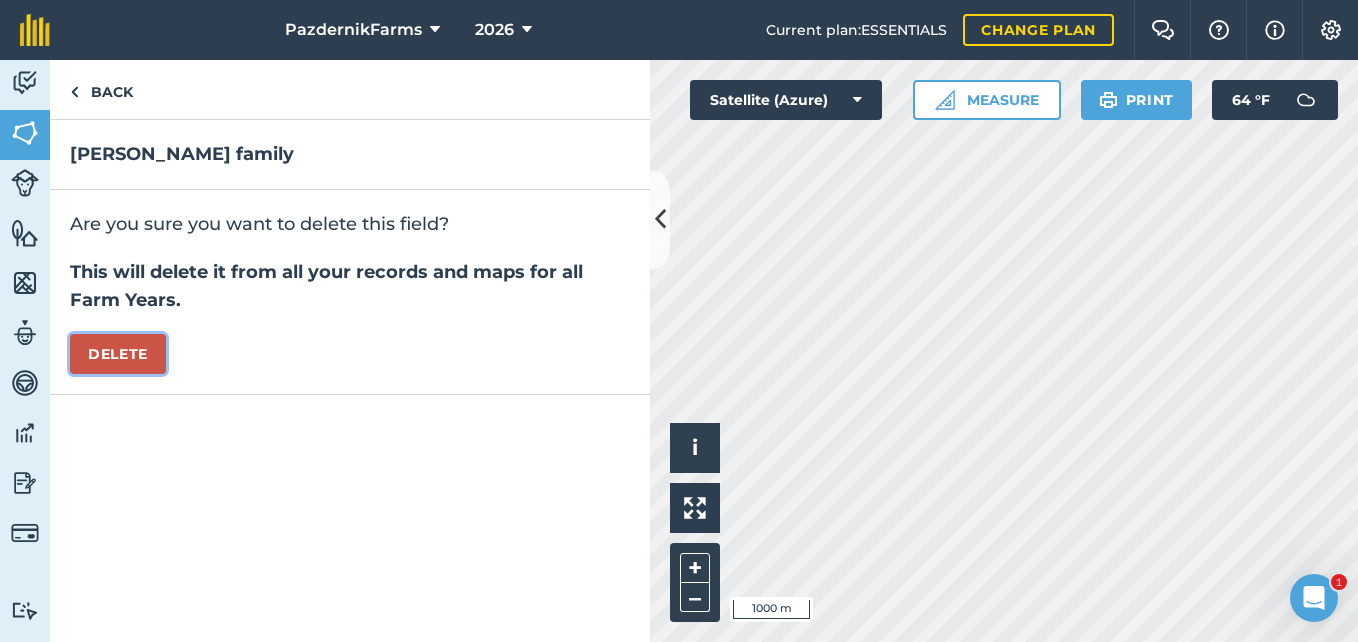 click on "Delete" at bounding box center [118, 354] 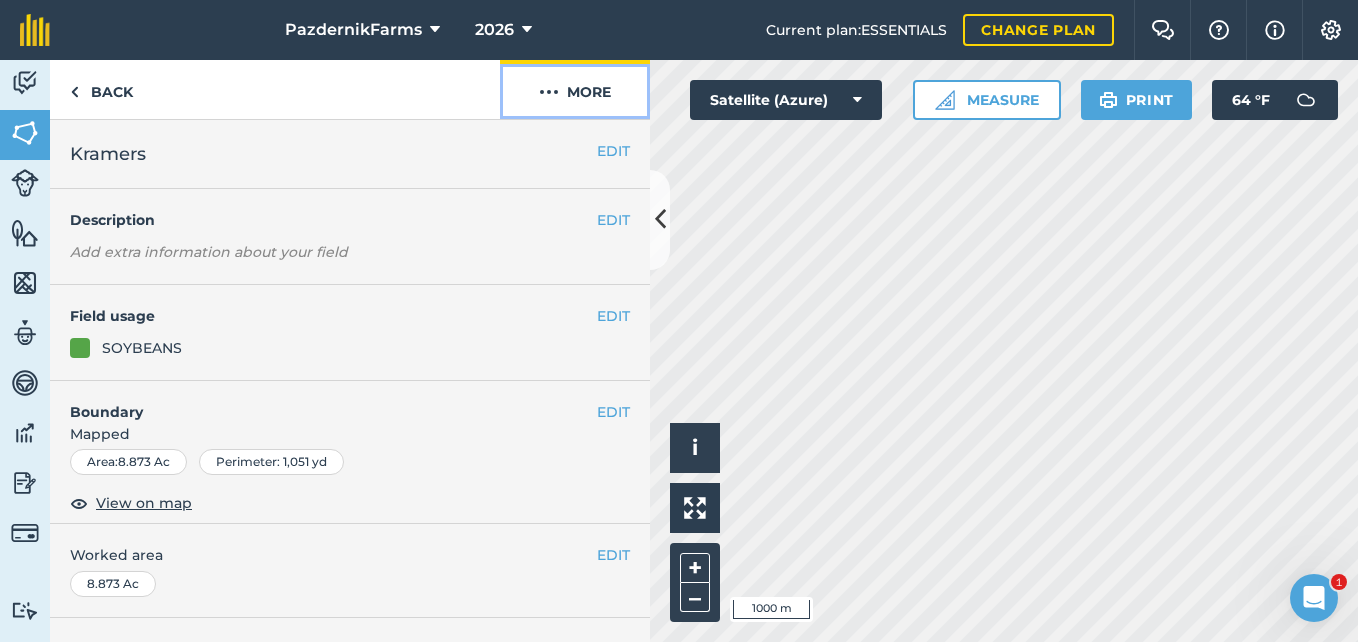click on "More" at bounding box center [575, 89] 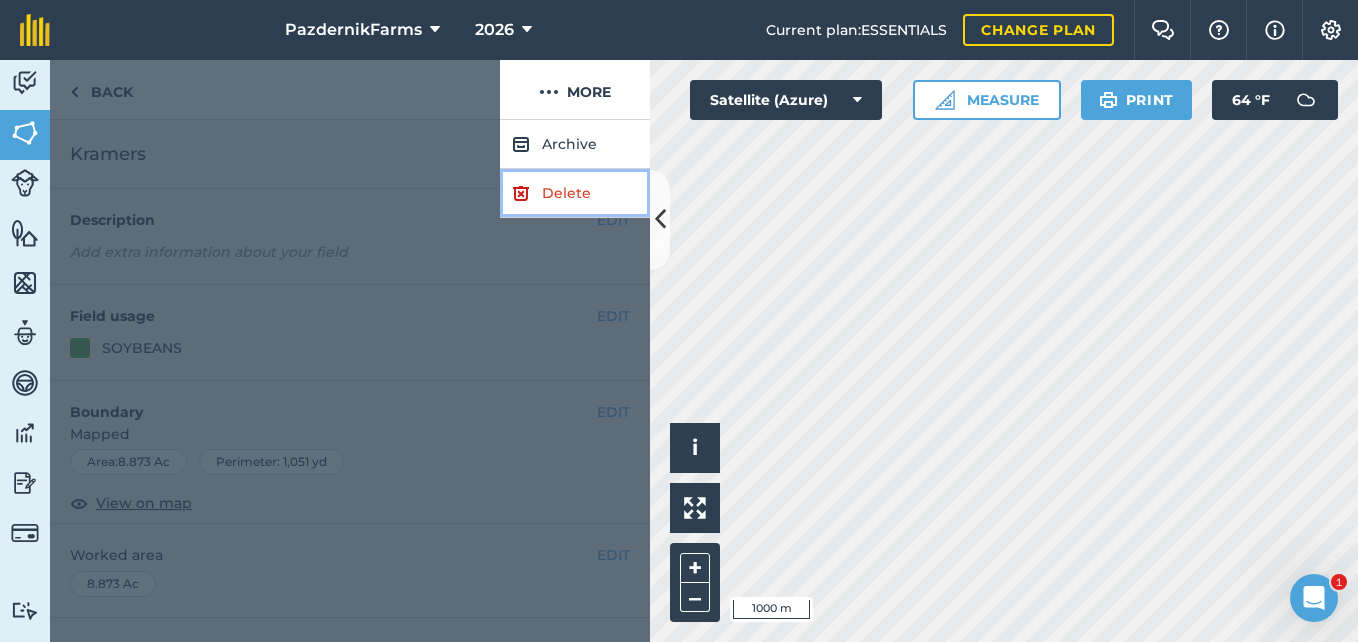 click at bounding box center [521, 193] 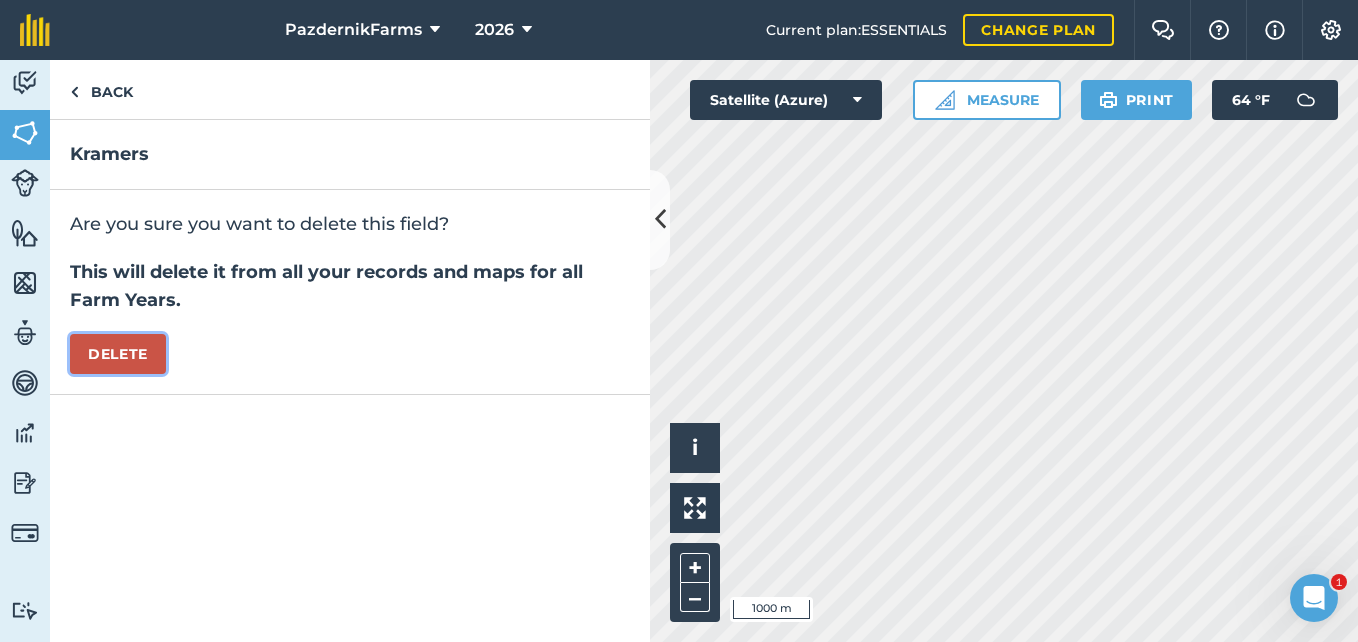 click on "Delete" at bounding box center (118, 354) 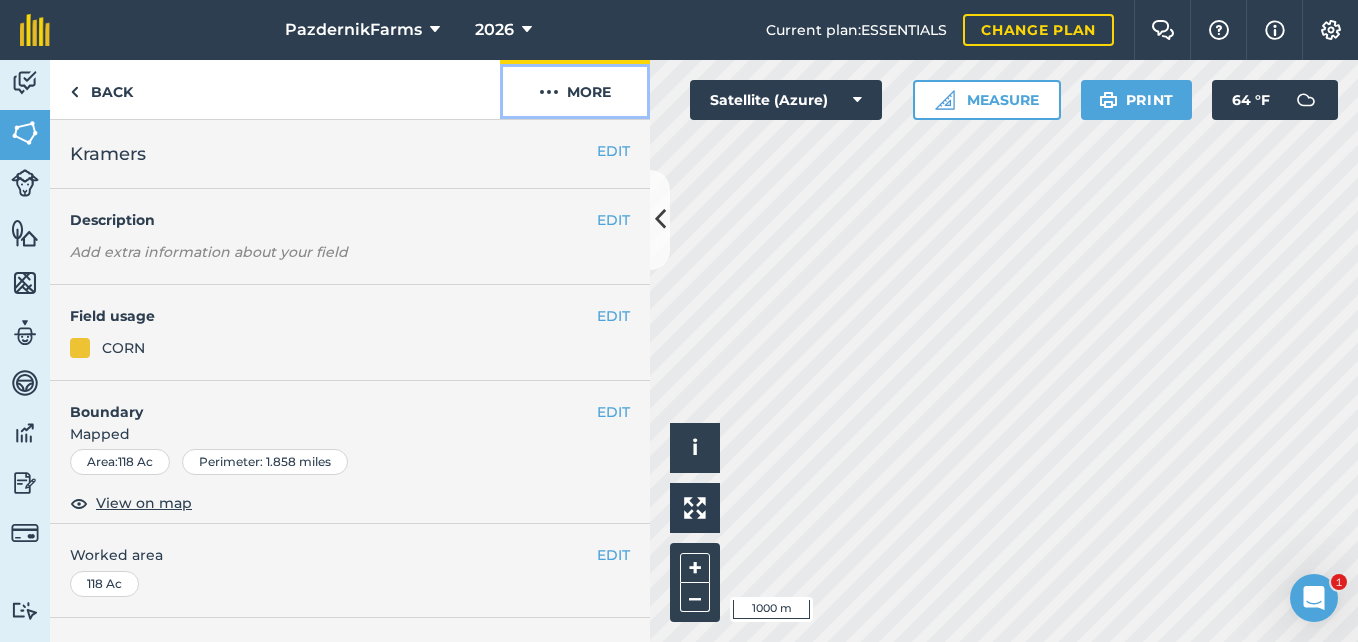 click on "More" at bounding box center (575, 89) 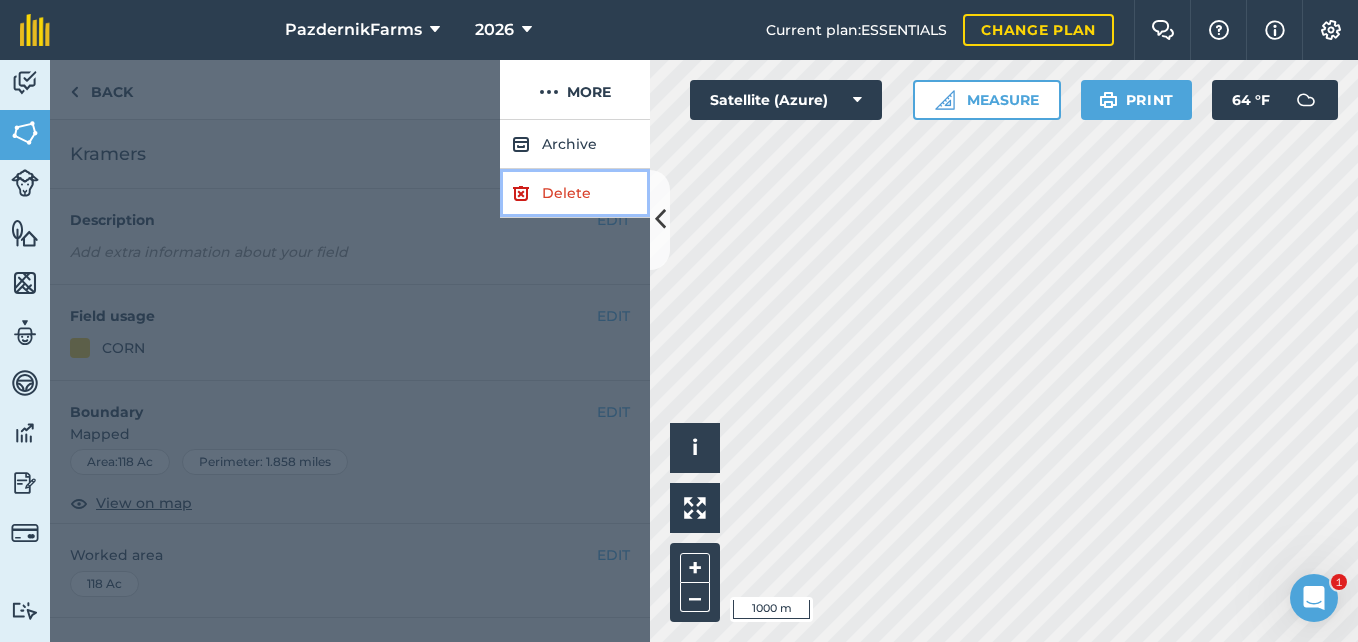 click on "Delete" at bounding box center [575, 193] 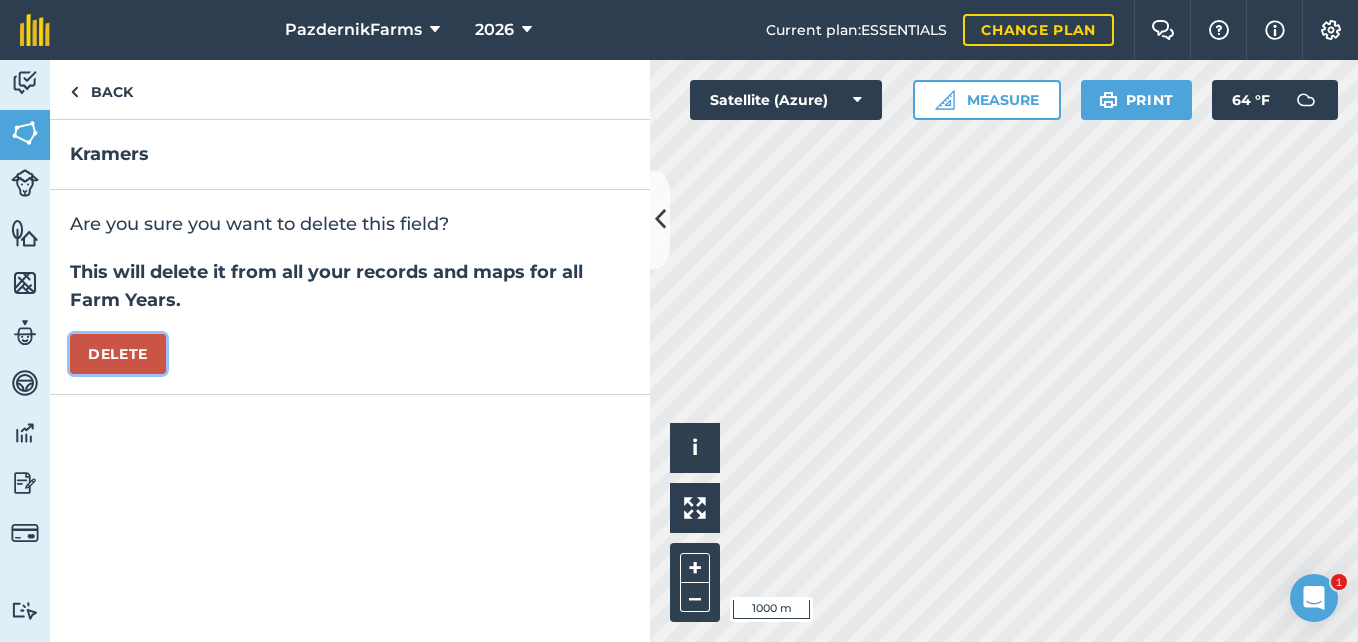 click on "Delete" at bounding box center [118, 354] 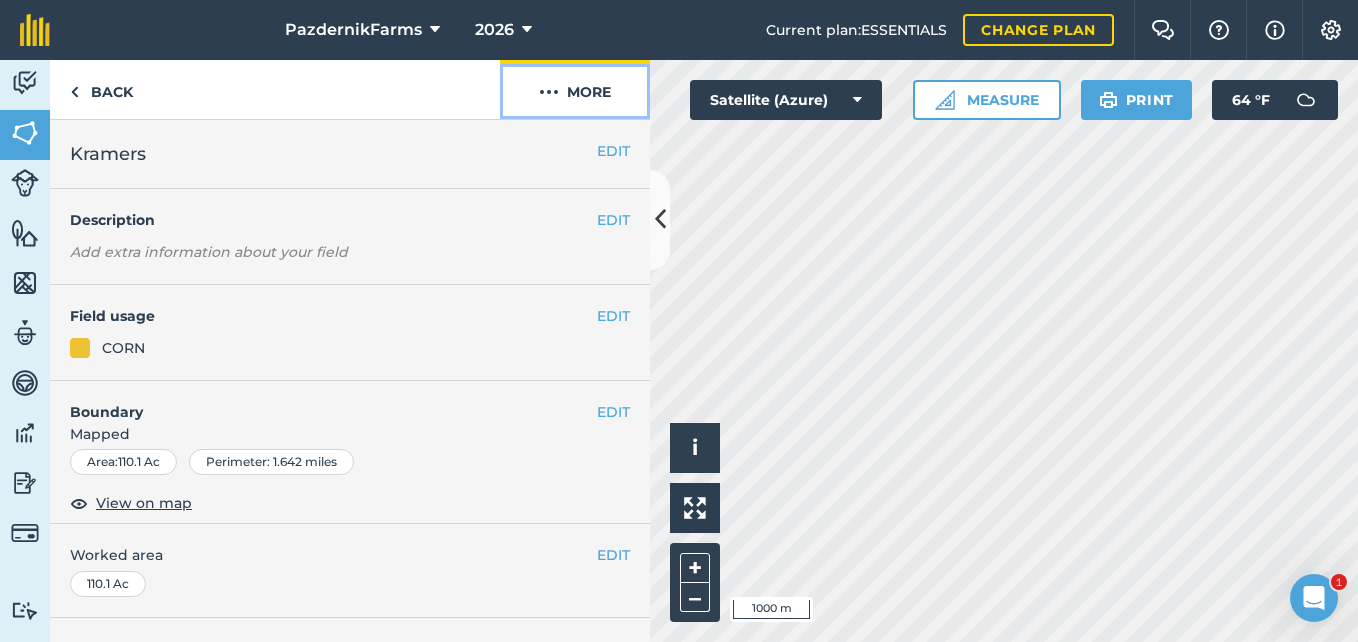 click at bounding box center (549, 92) 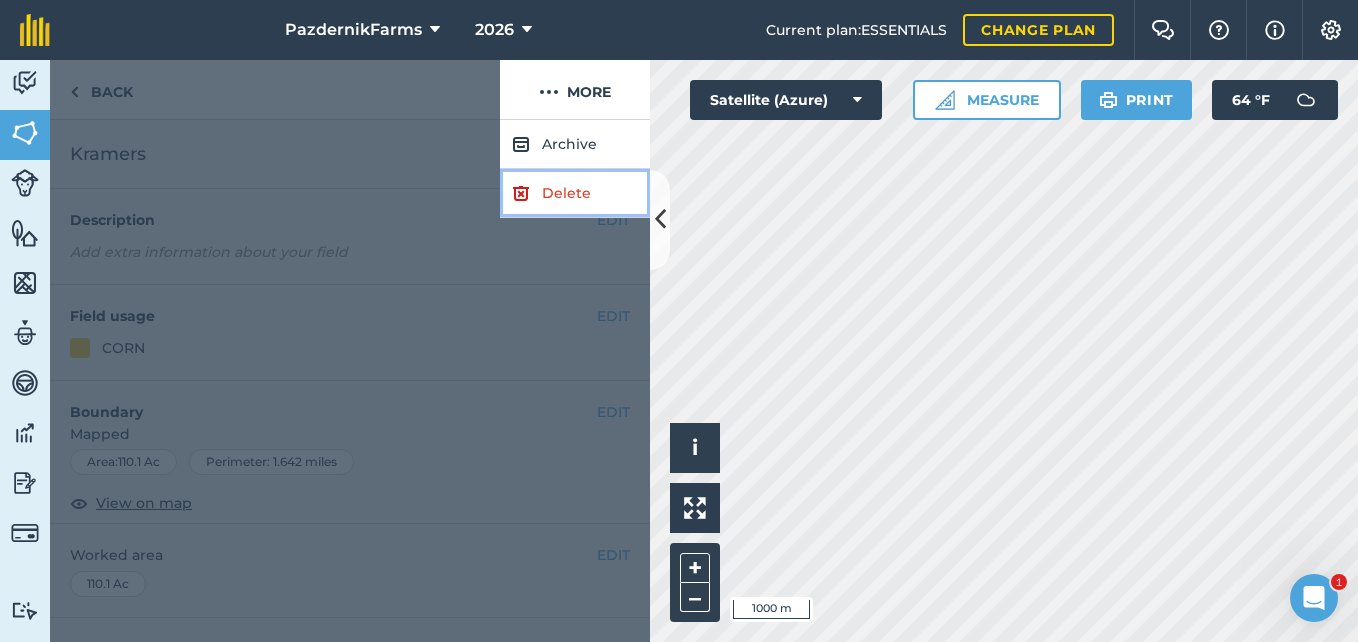 click on "Delete" at bounding box center (575, 193) 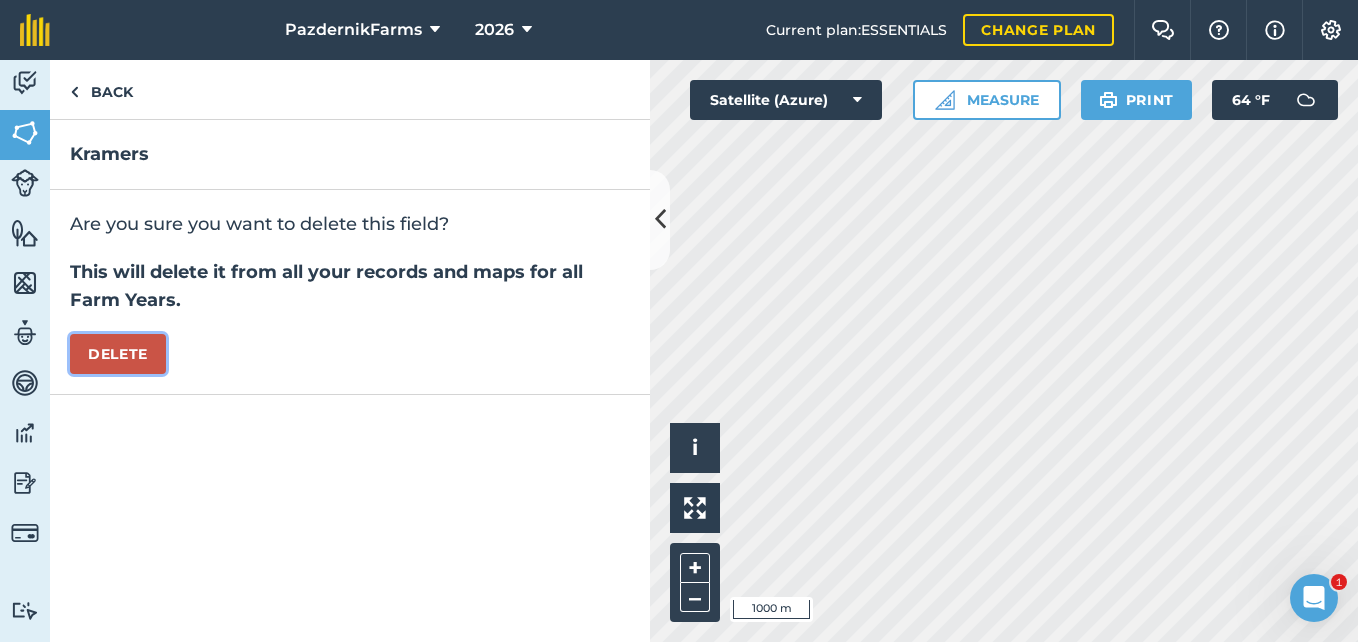 click on "Delete" at bounding box center [118, 354] 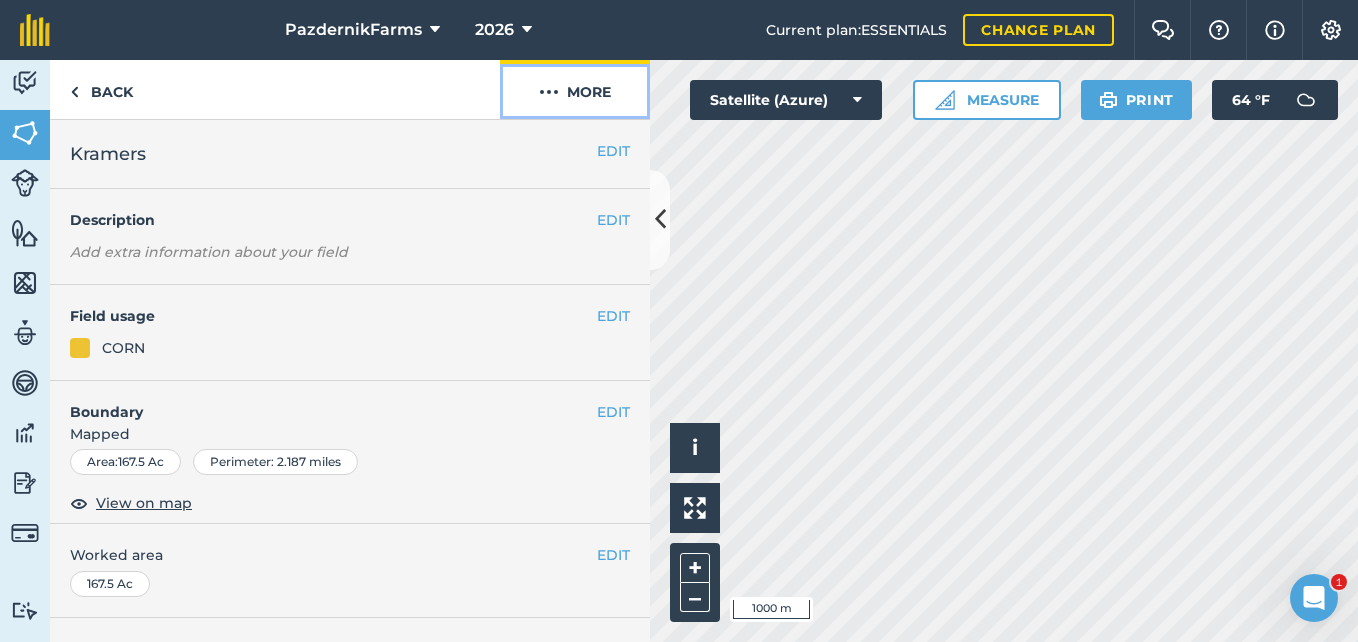 click on "More" at bounding box center [575, 89] 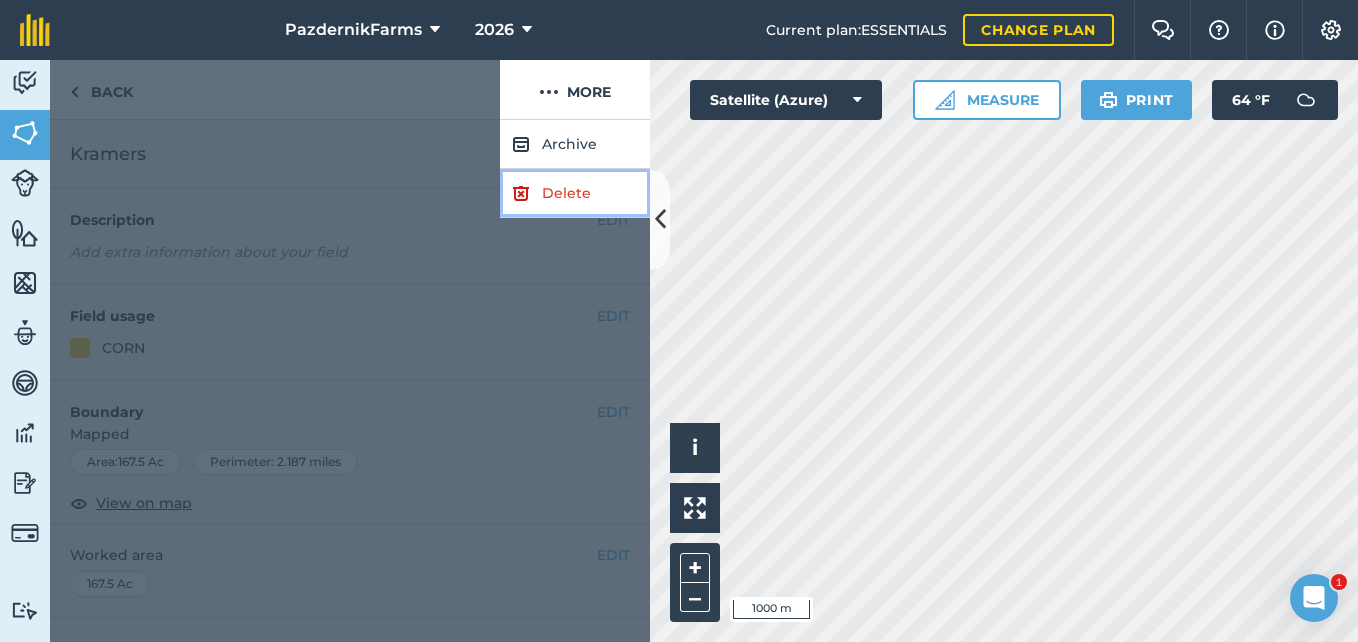 click on "Delete" at bounding box center (575, 193) 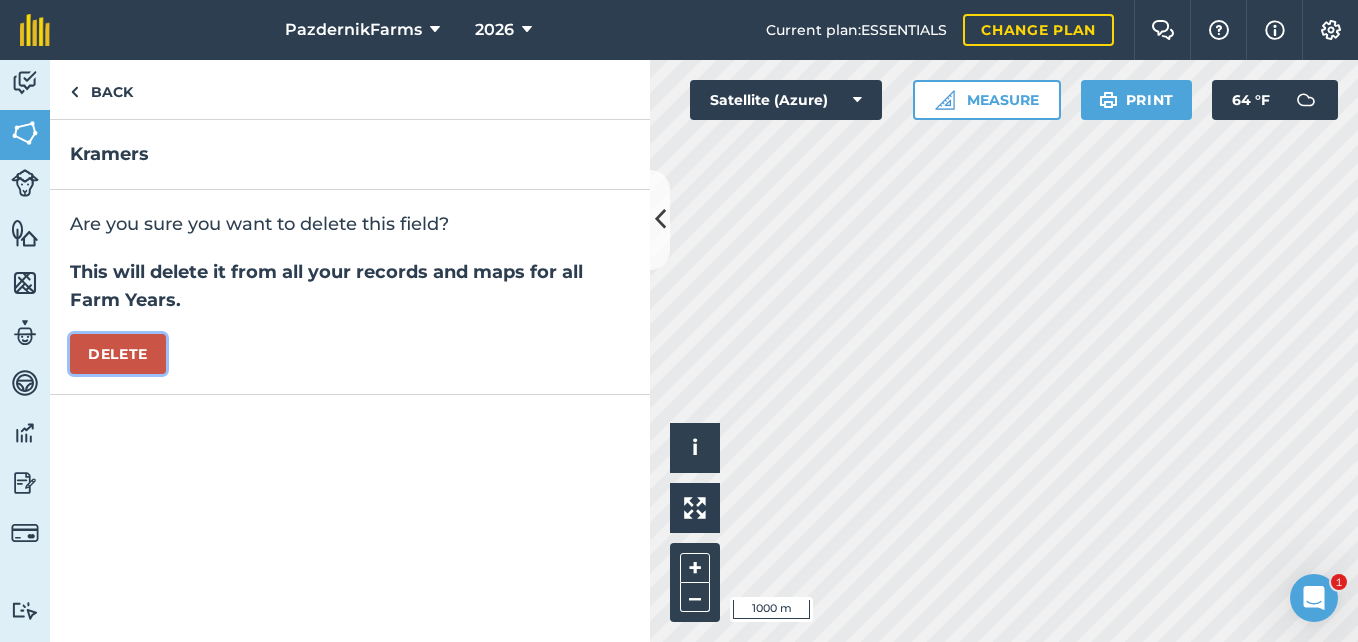 click on "Delete" at bounding box center [118, 354] 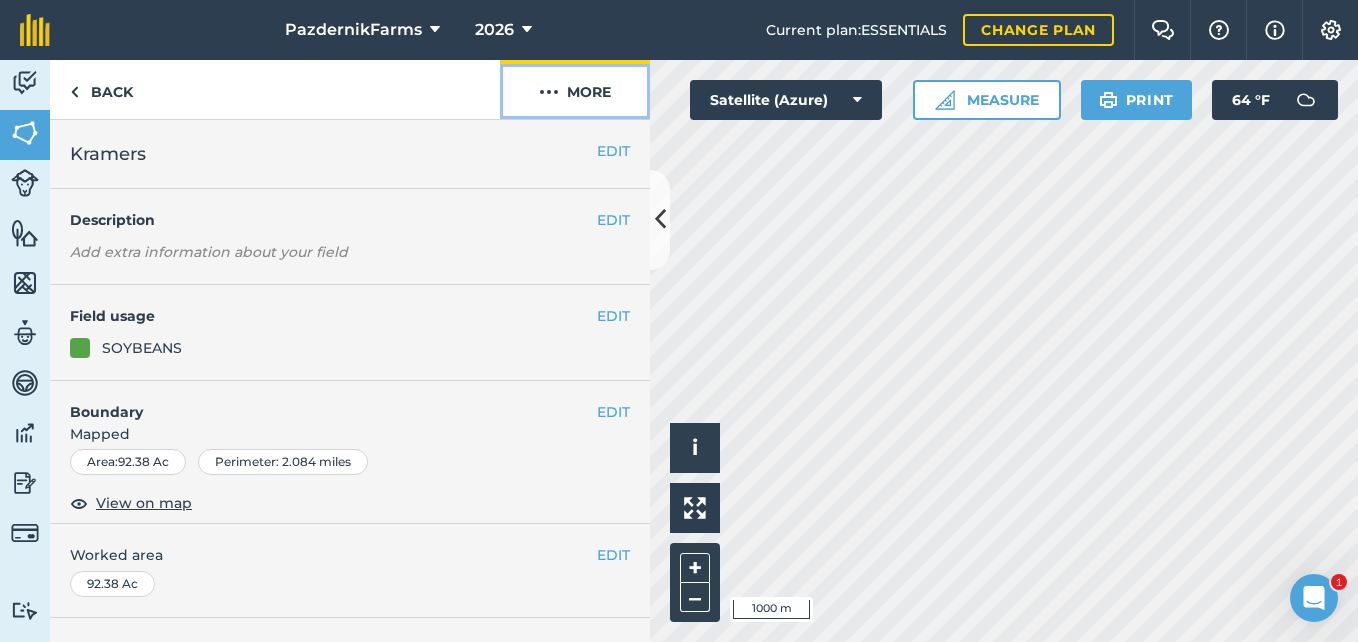 click on "More" at bounding box center [575, 89] 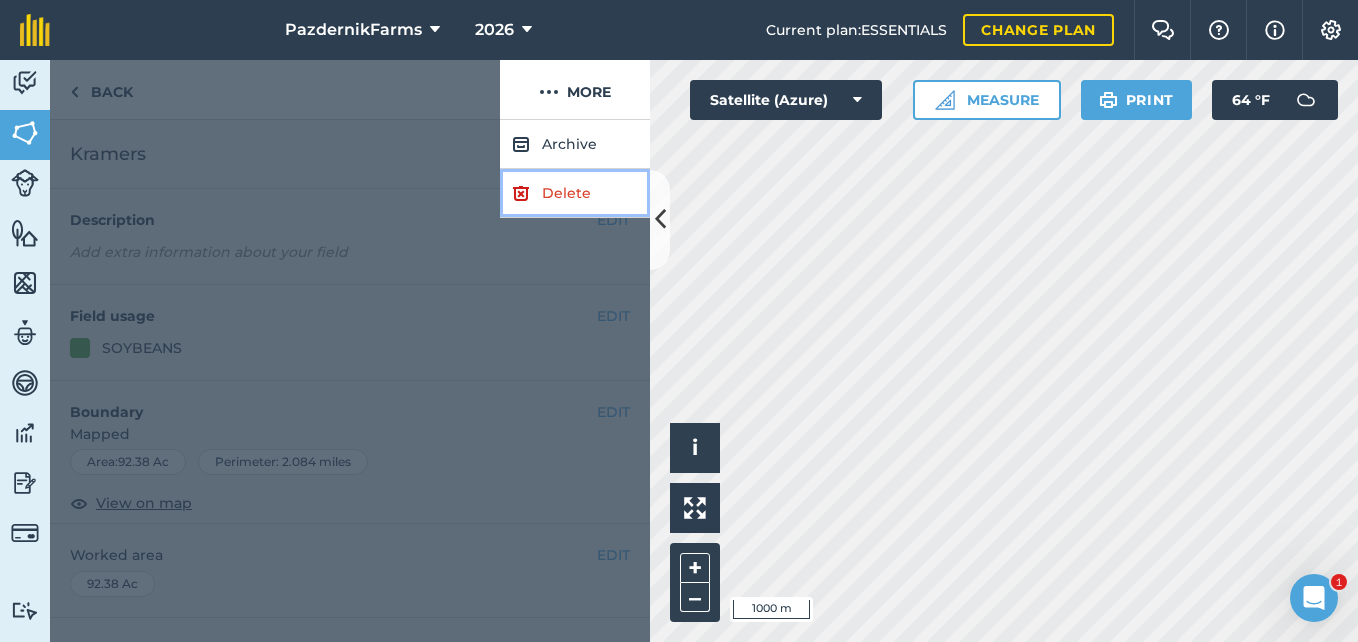 click on "Delete" at bounding box center [575, 193] 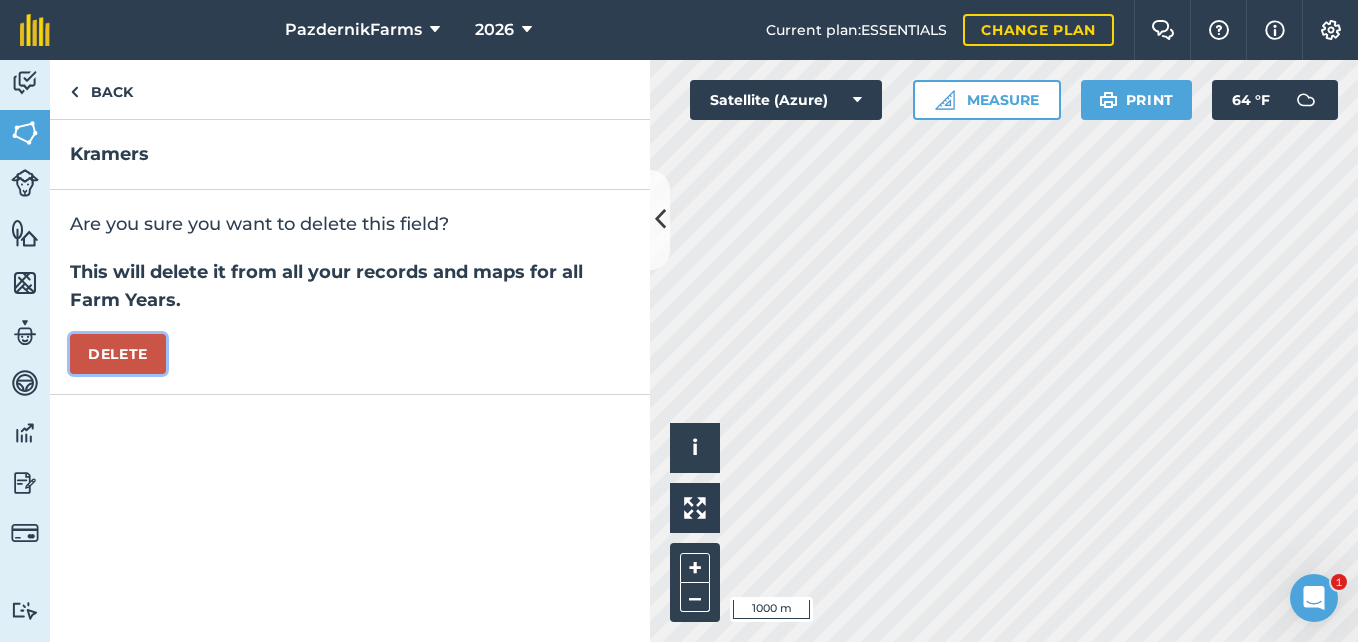 click on "Delete" at bounding box center [118, 354] 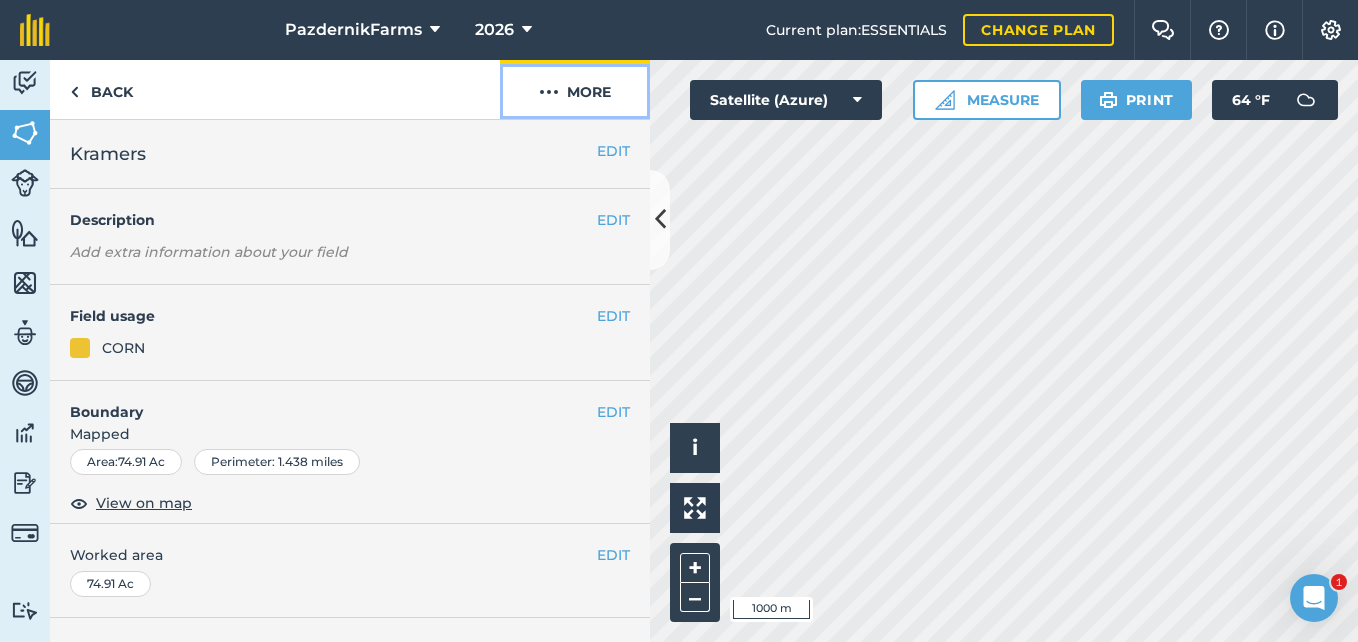 click on "More" at bounding box center (575, 89) 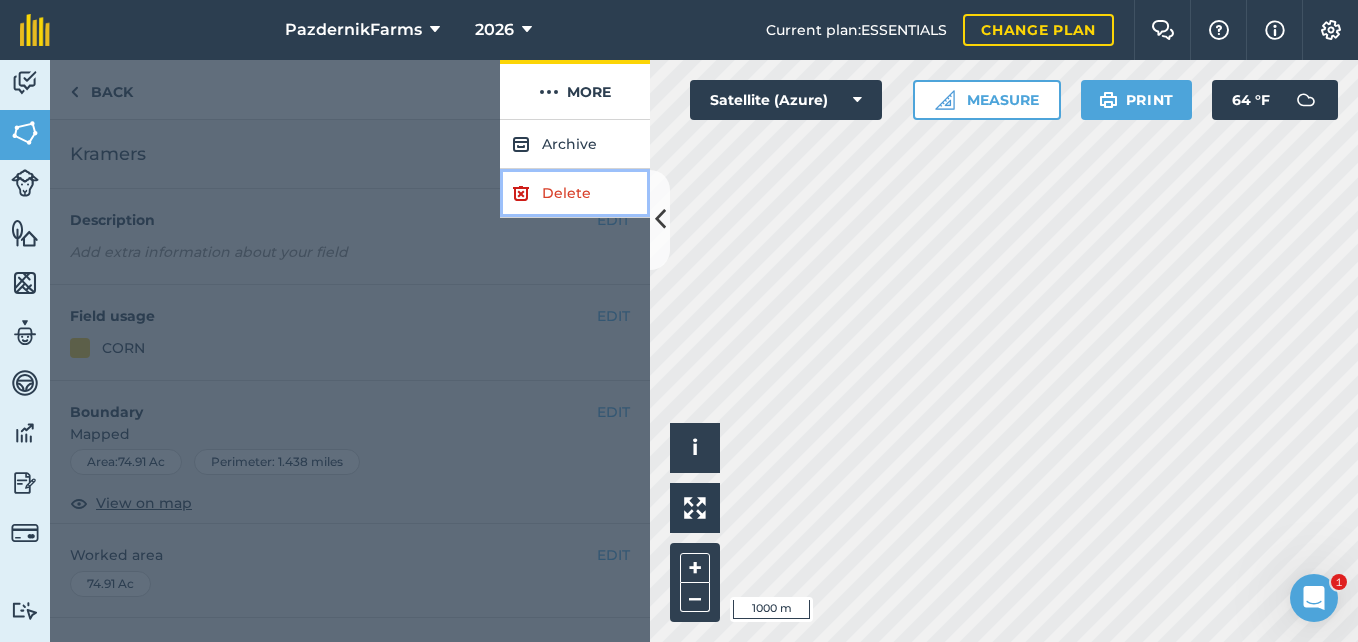 click on "Delete" at bounding box center [575, 193] 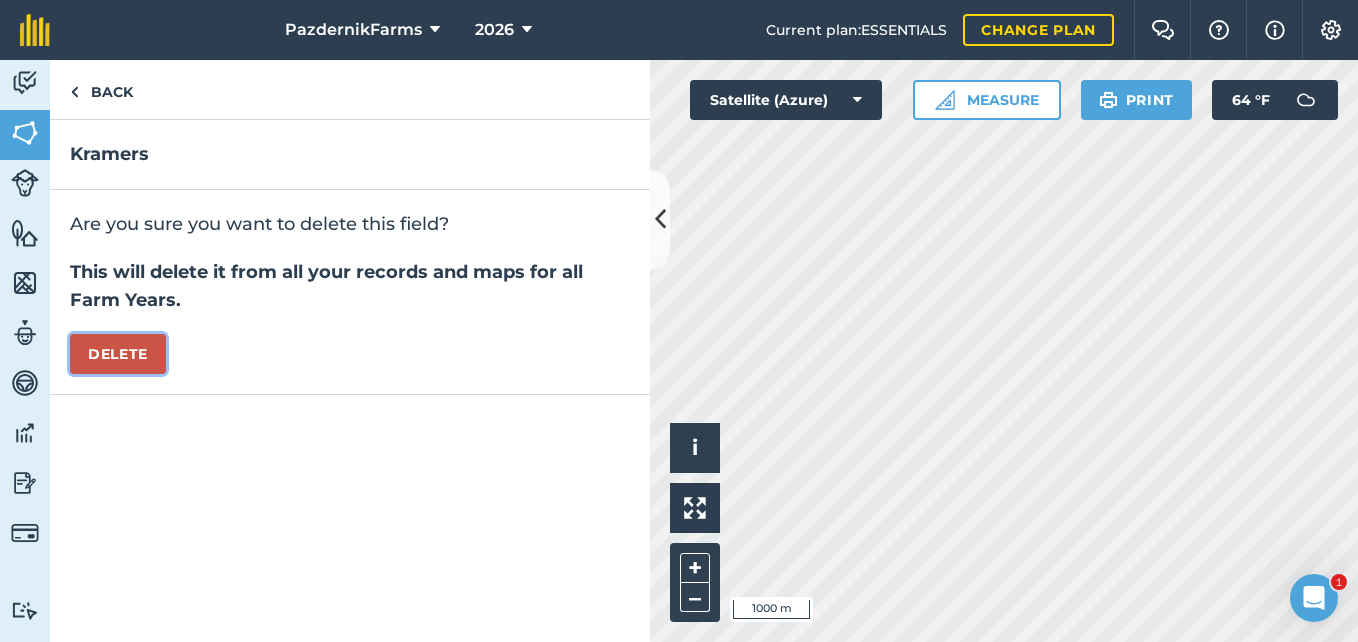click on "Delete" at bounding box center (118, 354) 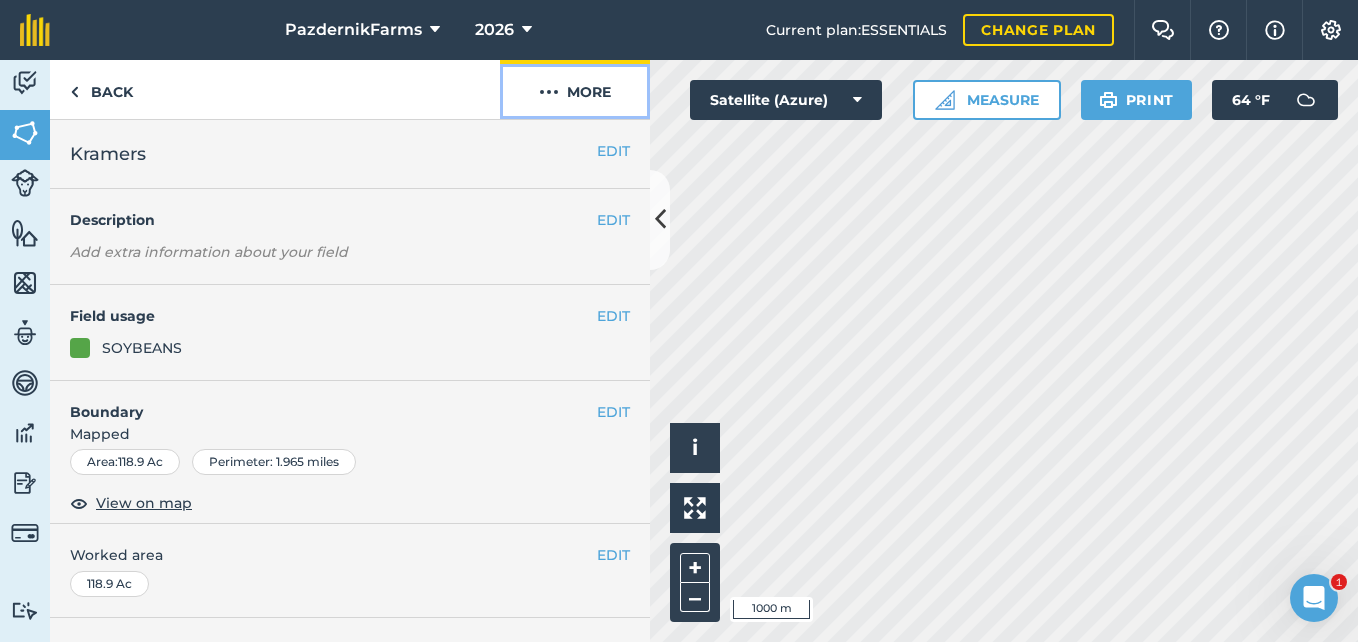 click on "More" at bounding box center [575, 89] 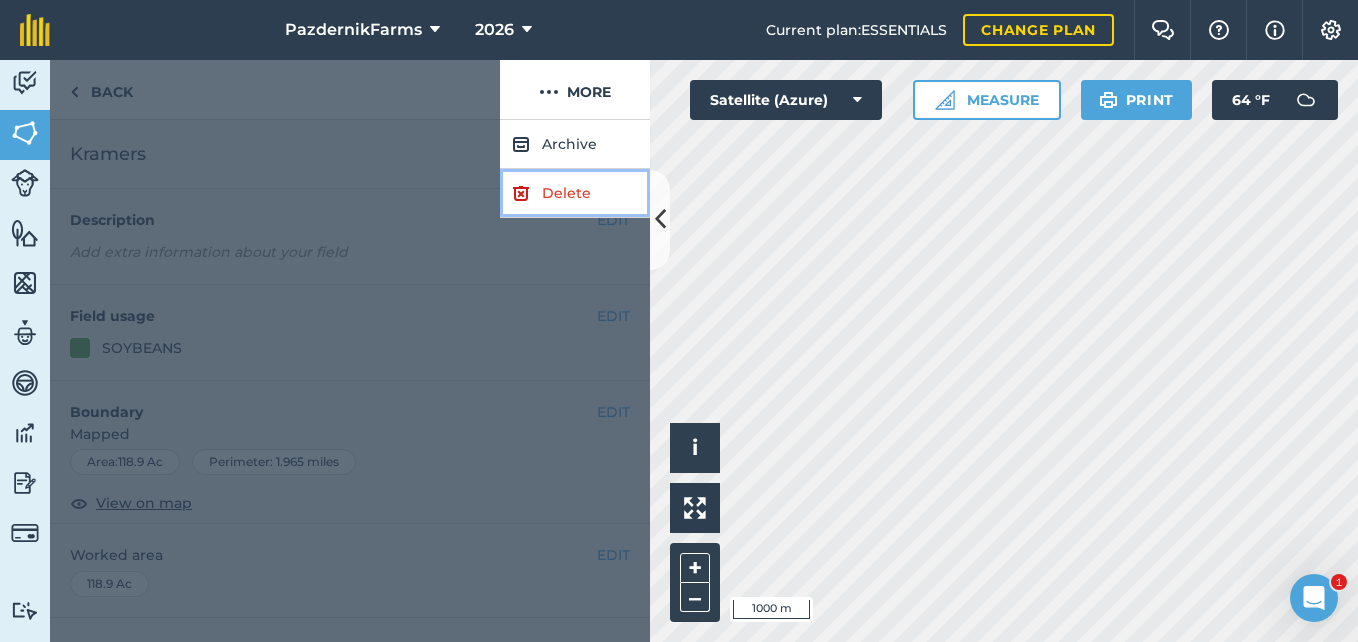 click on "Delete" at bounding box center (575, 193) 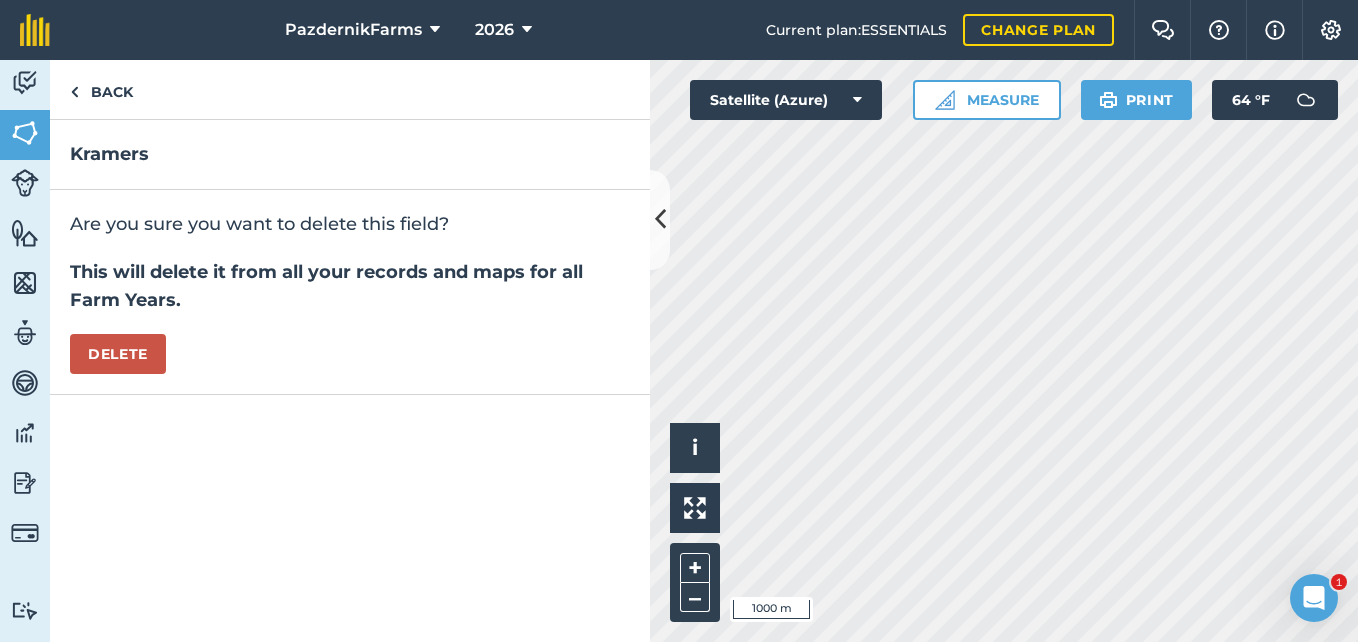 click on "Are you sure you want to delete this field? This will delete it from all your records and maps for all Farm Years. [GEOGRAPHIC_DATA]" at bounding box center (350, 292) 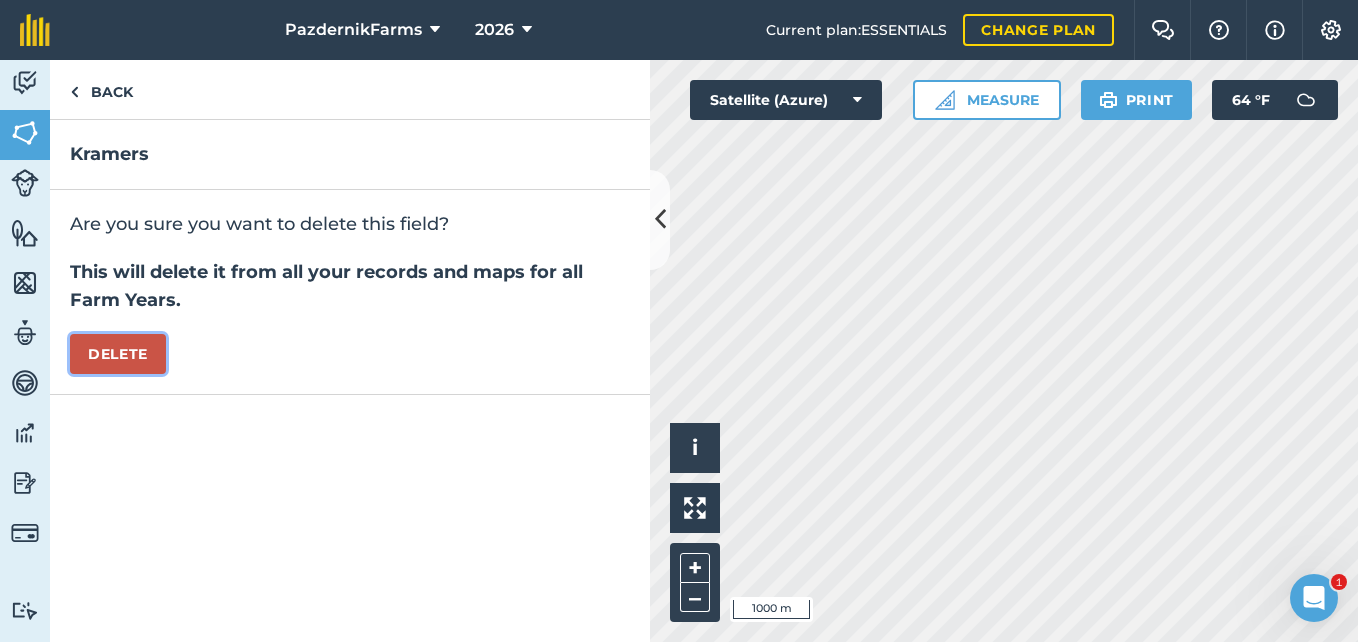 click on "Delete" at bounding box center (118, 354) 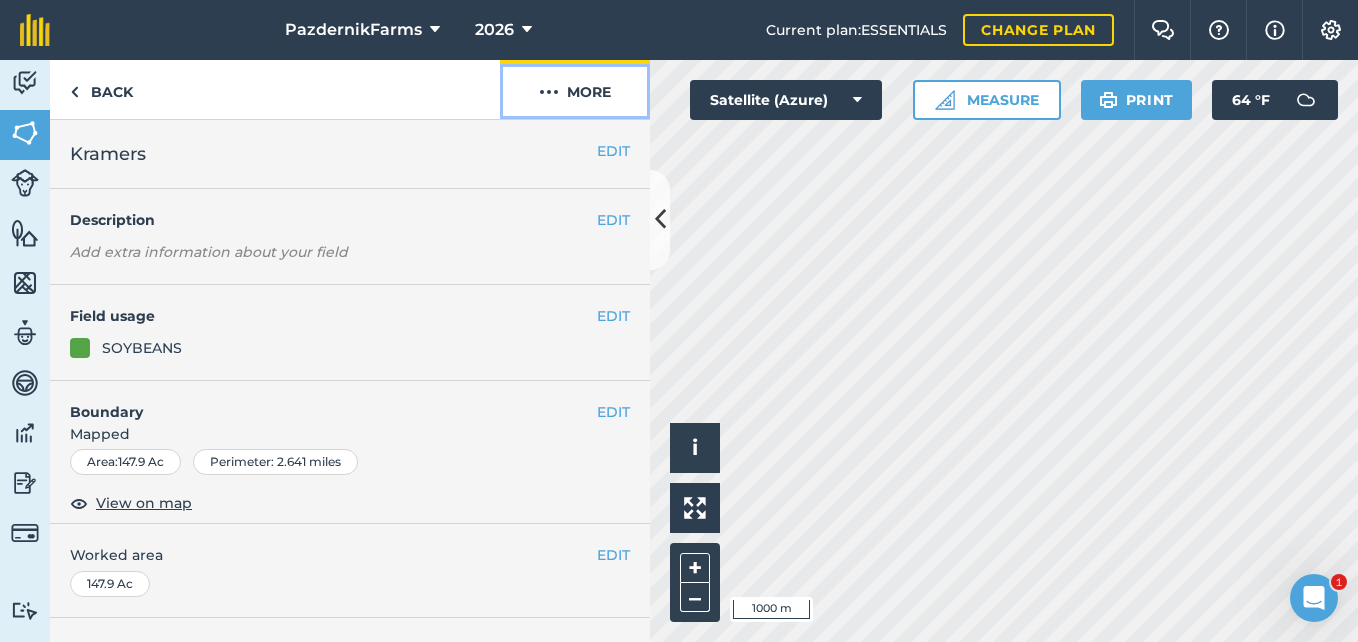 click at bounding box center [549, 92] 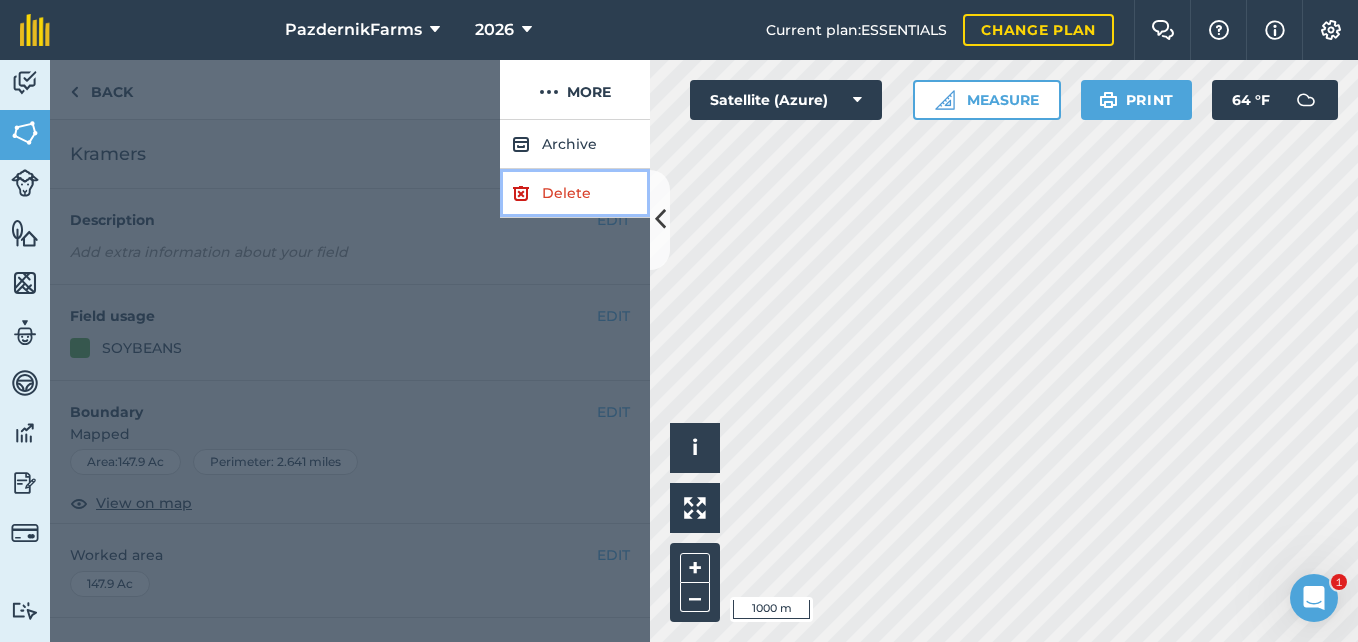 click on "Delete" at bounding box center [575, 193] 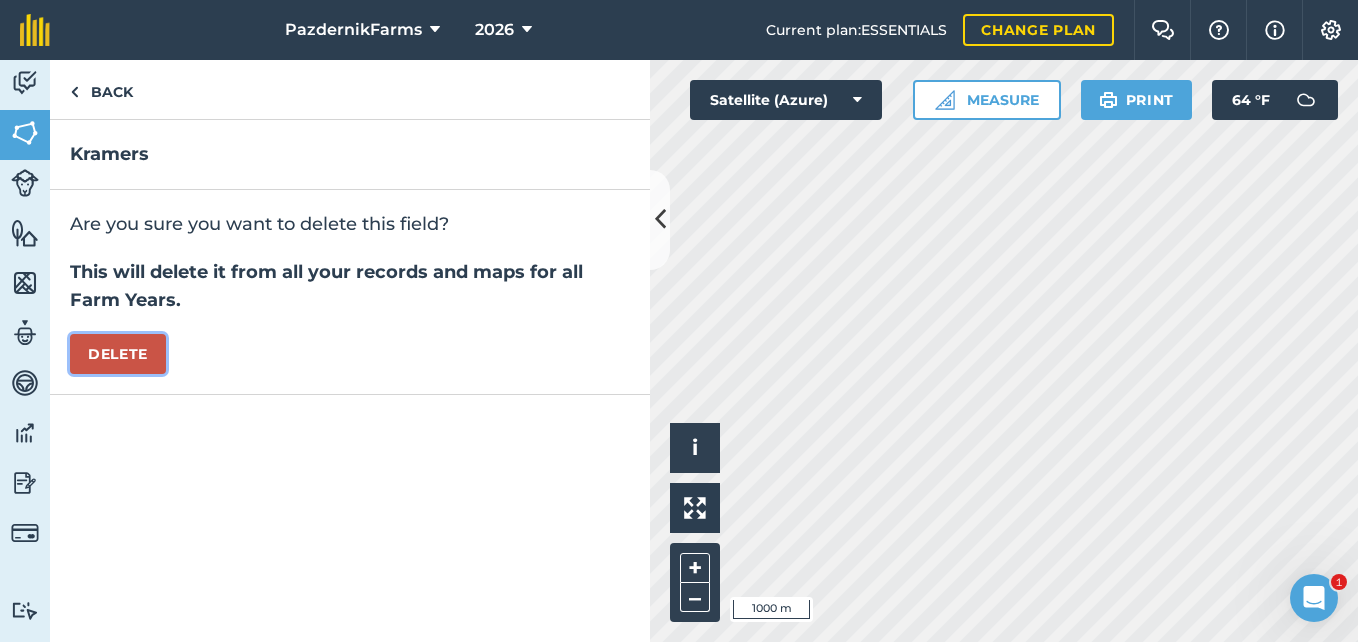 click on "Delete" at bounding box center (118, 354) 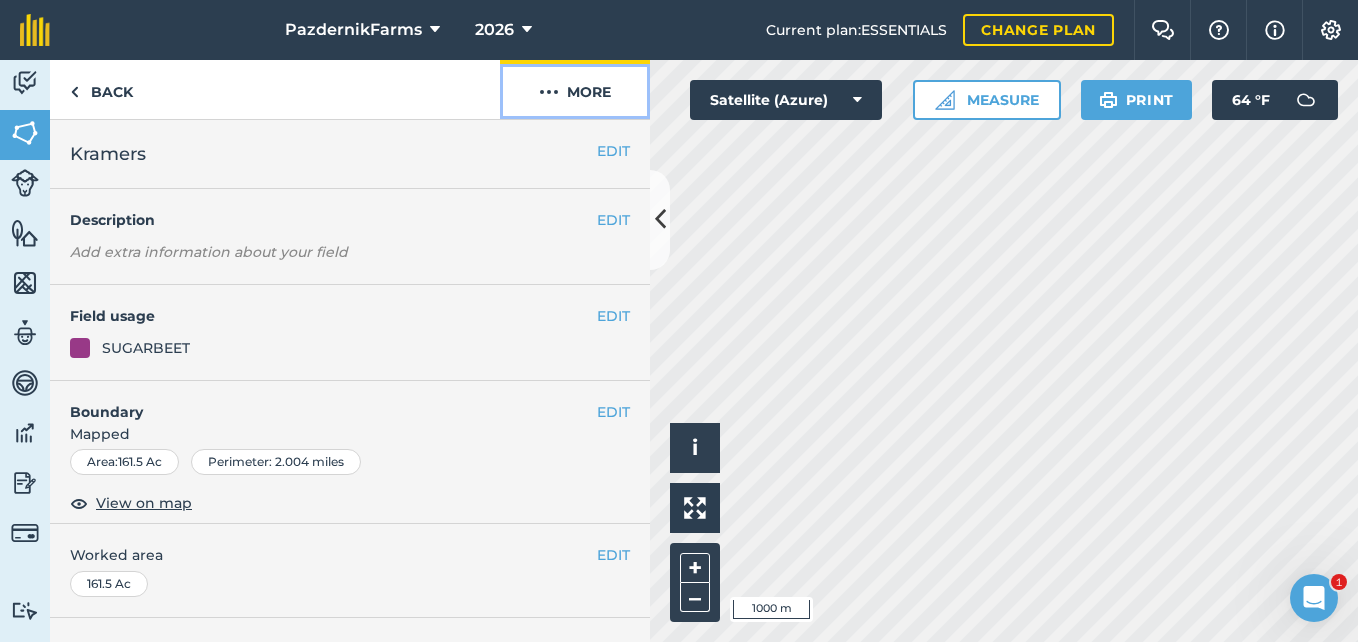 click on "More" at bounding box center (575, 89) 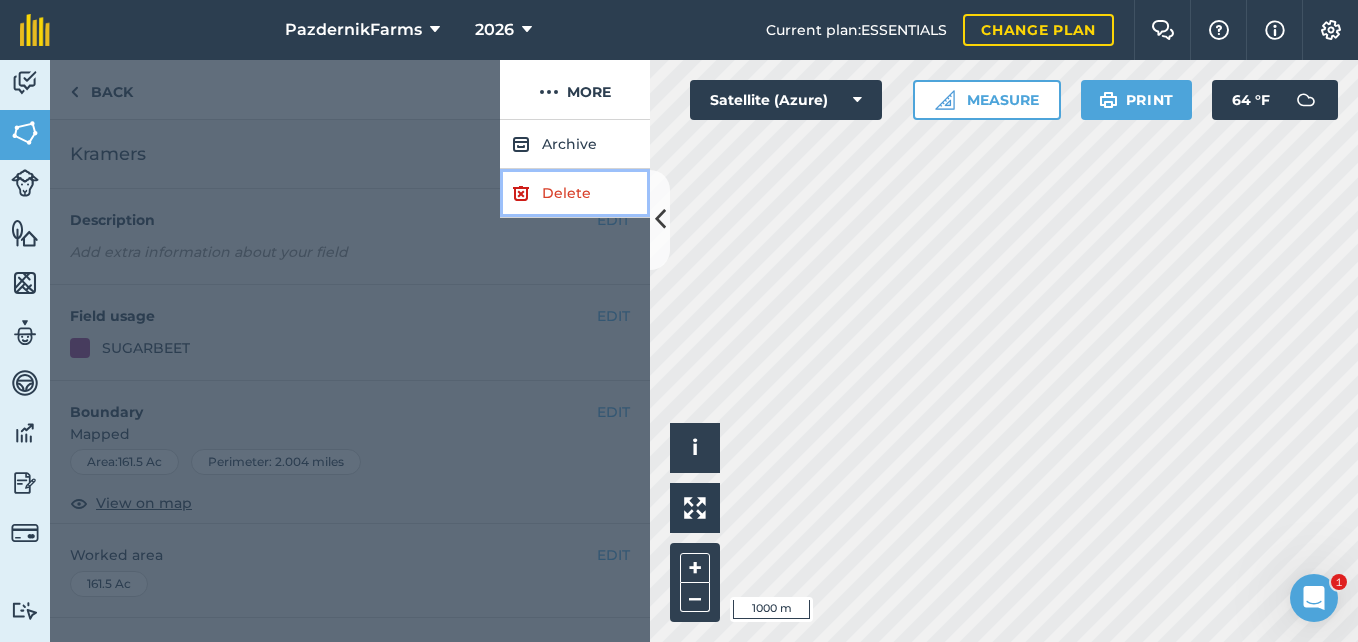 click on "Delete" at bounding box center (575, 193) 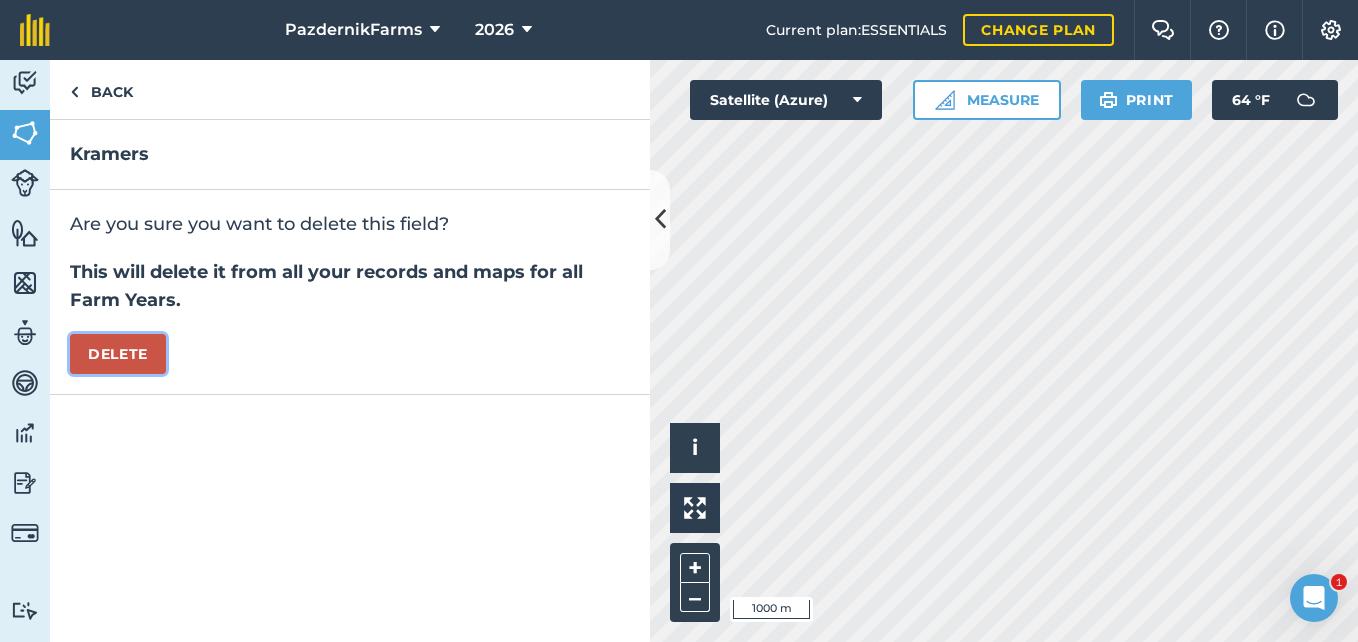 click on "Delete" at bounding box center [118, 354] 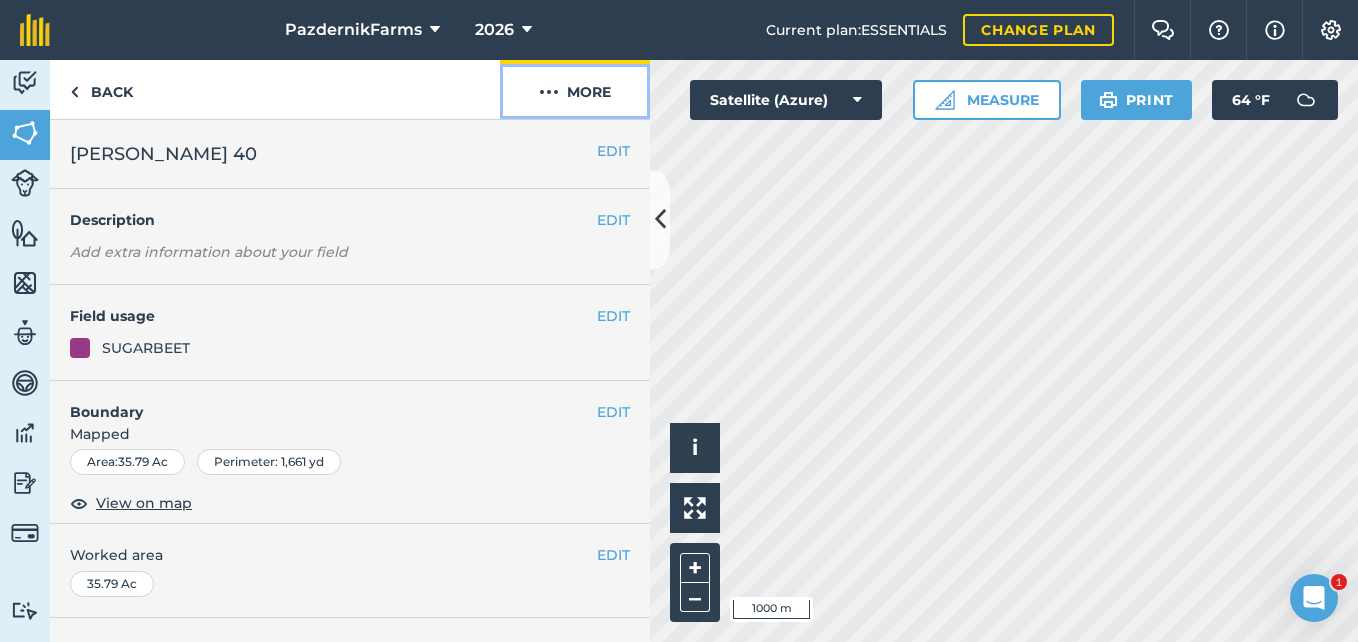 click on "More" at bounding box center [575, 89] 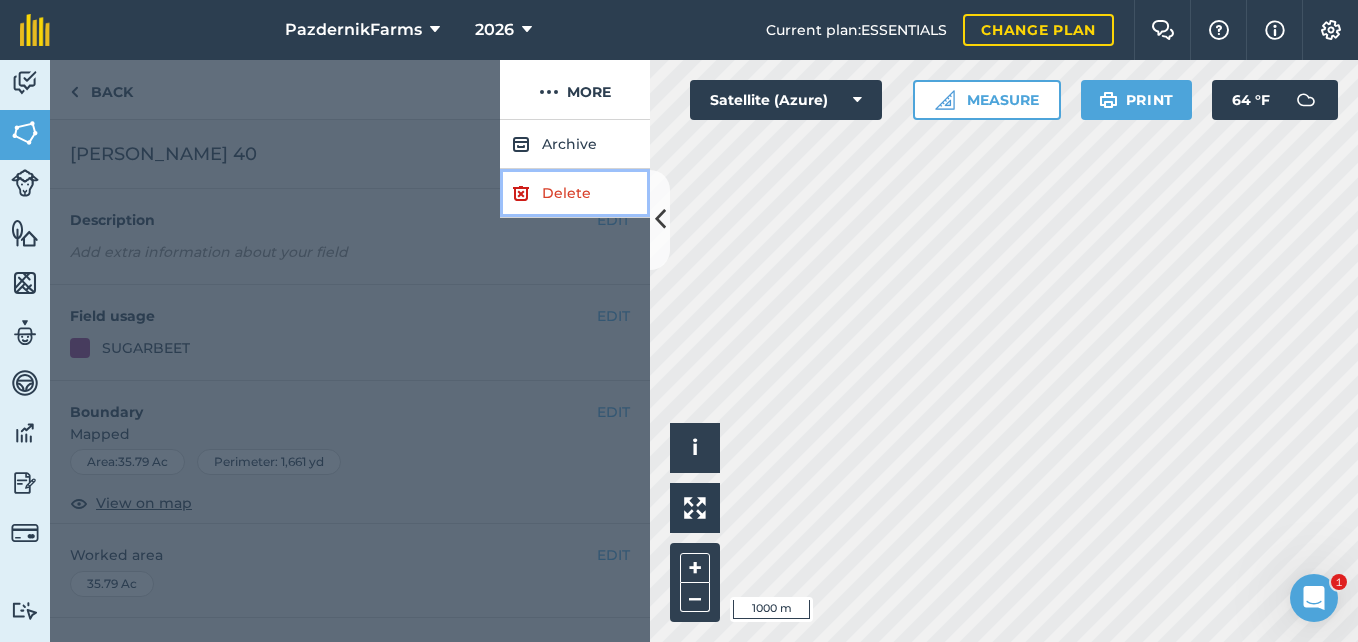 click on "Delete" at bounding box center [575, 193] 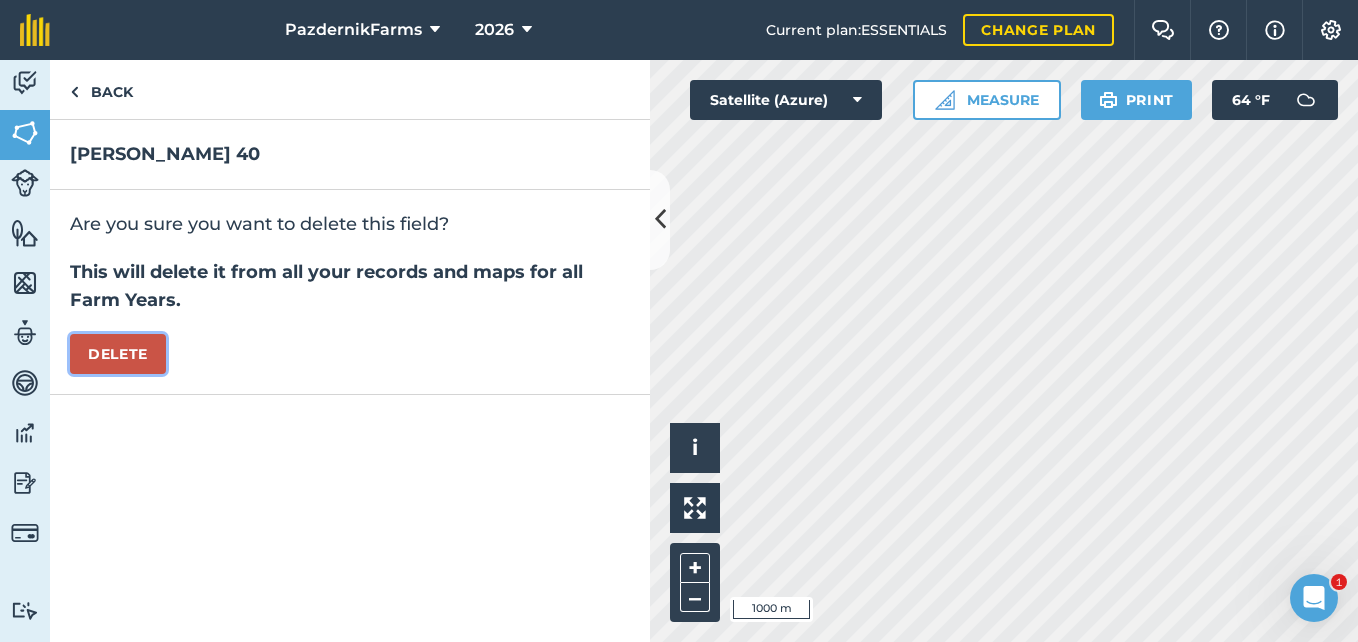 click on "Delete" at bounding box center (118, 354) 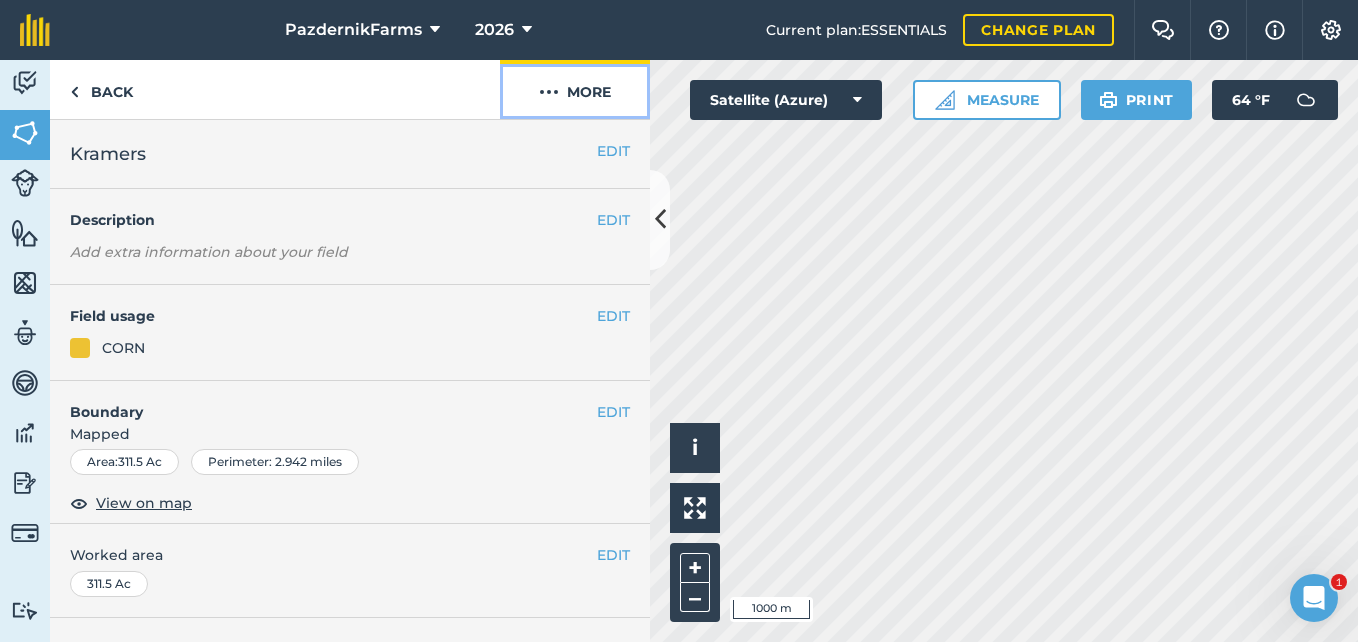 click on "More" at bounding box center (575, 89) 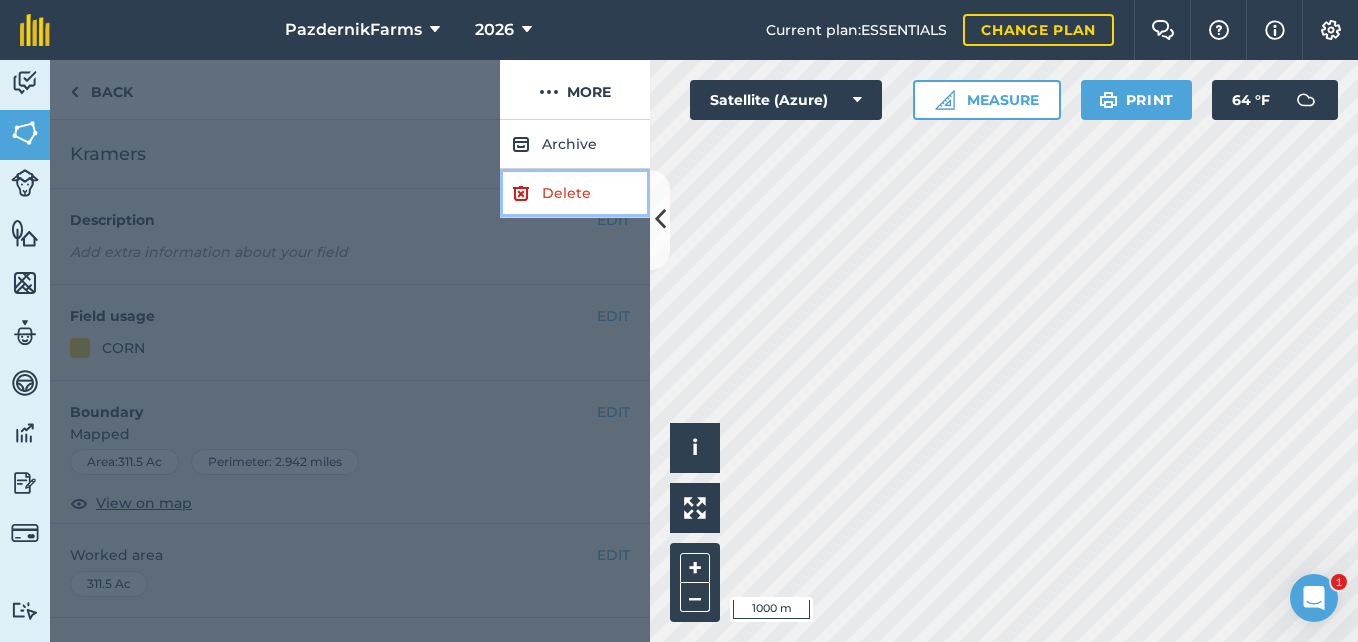 click on "Delete" at bounding box center (575, 193) 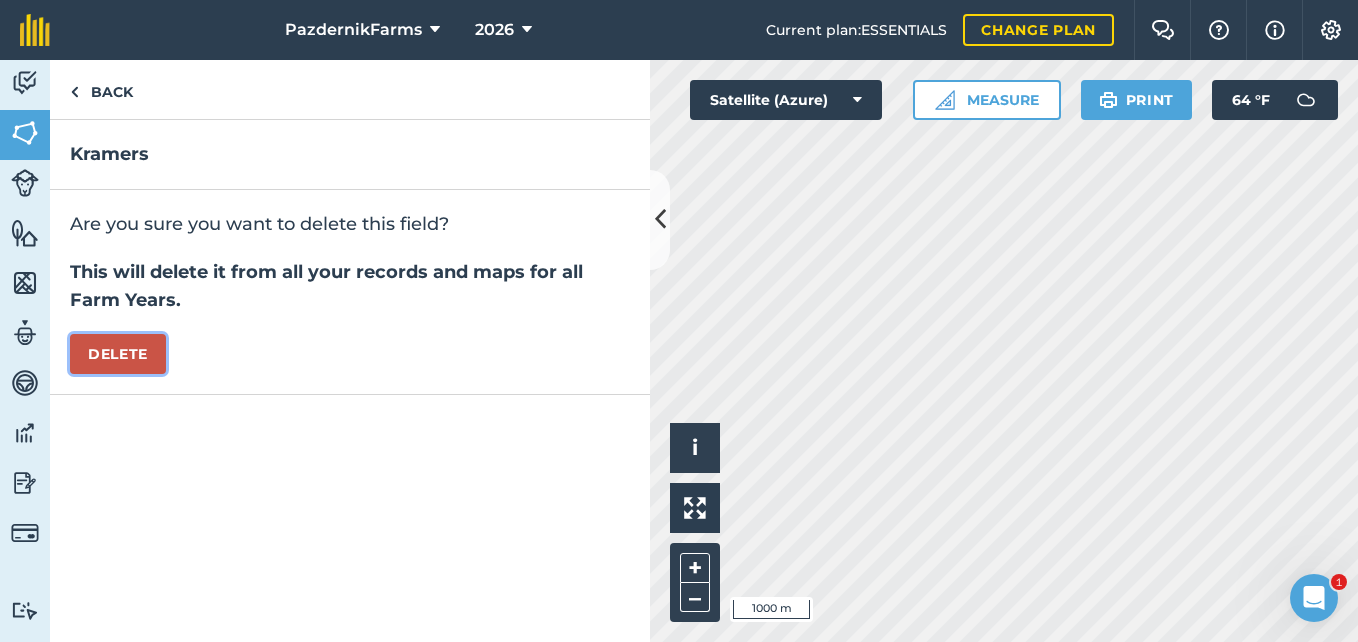 click on "Delete" at bounding box center (118, 354) 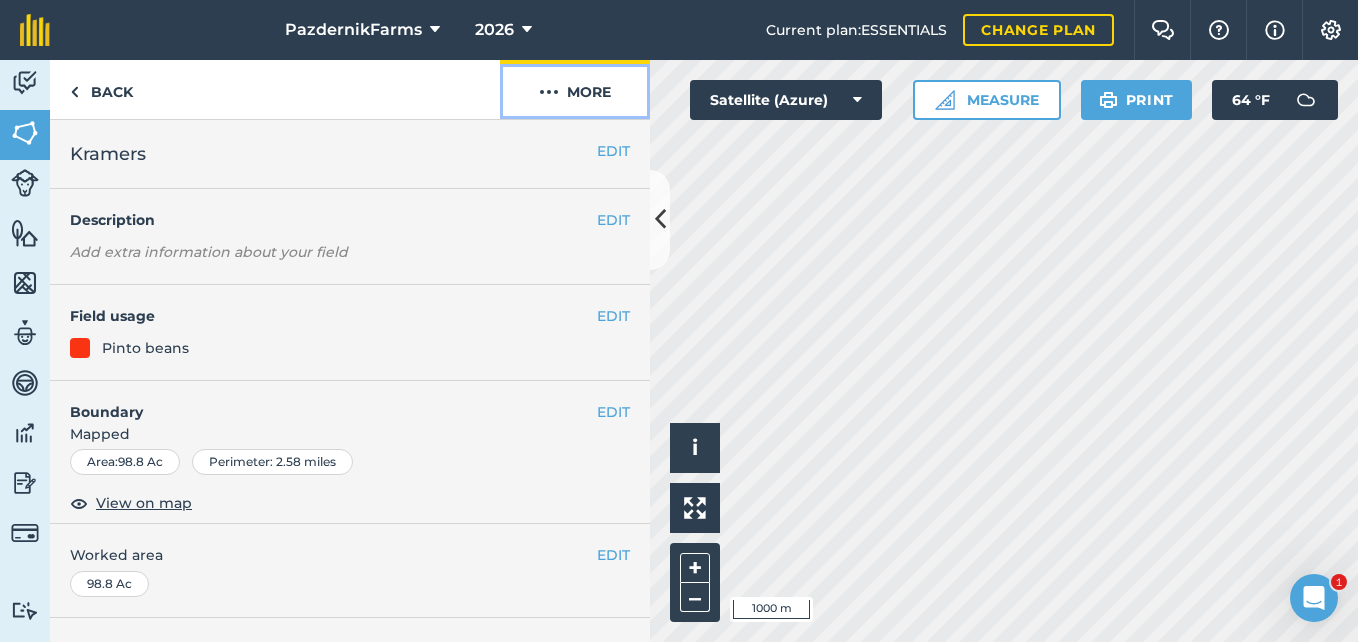 click at bounding box center (549, 92) 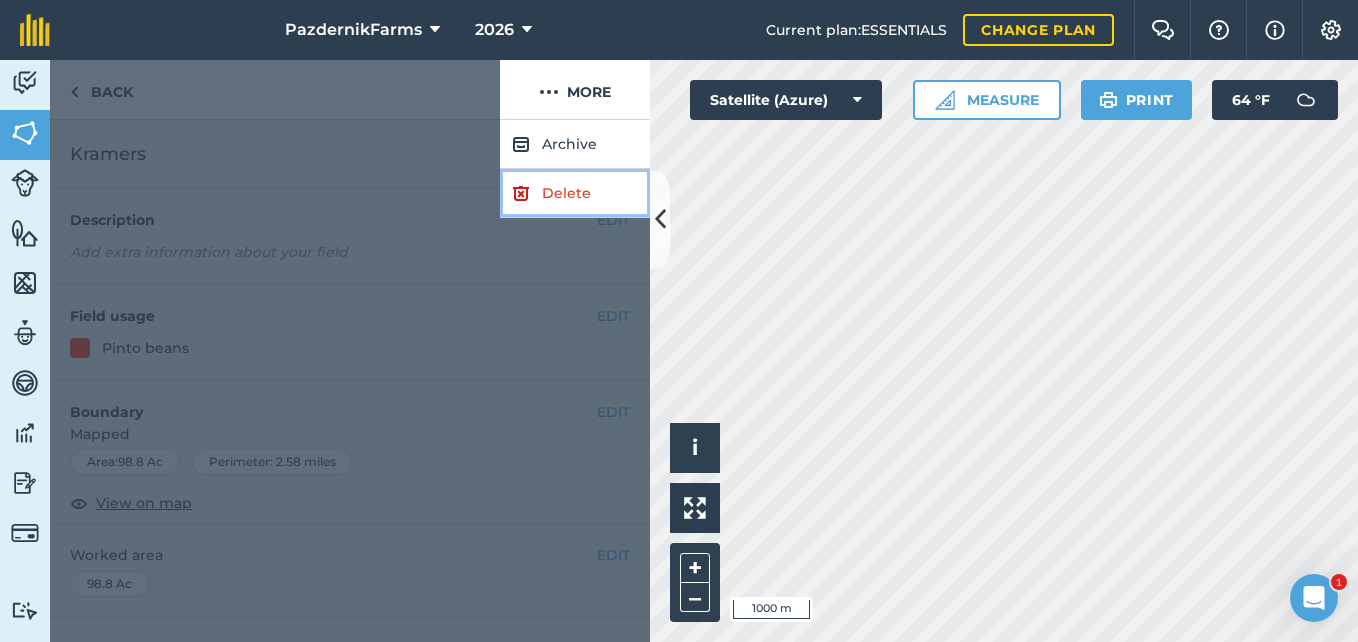 click at bounding box center (521, 193) 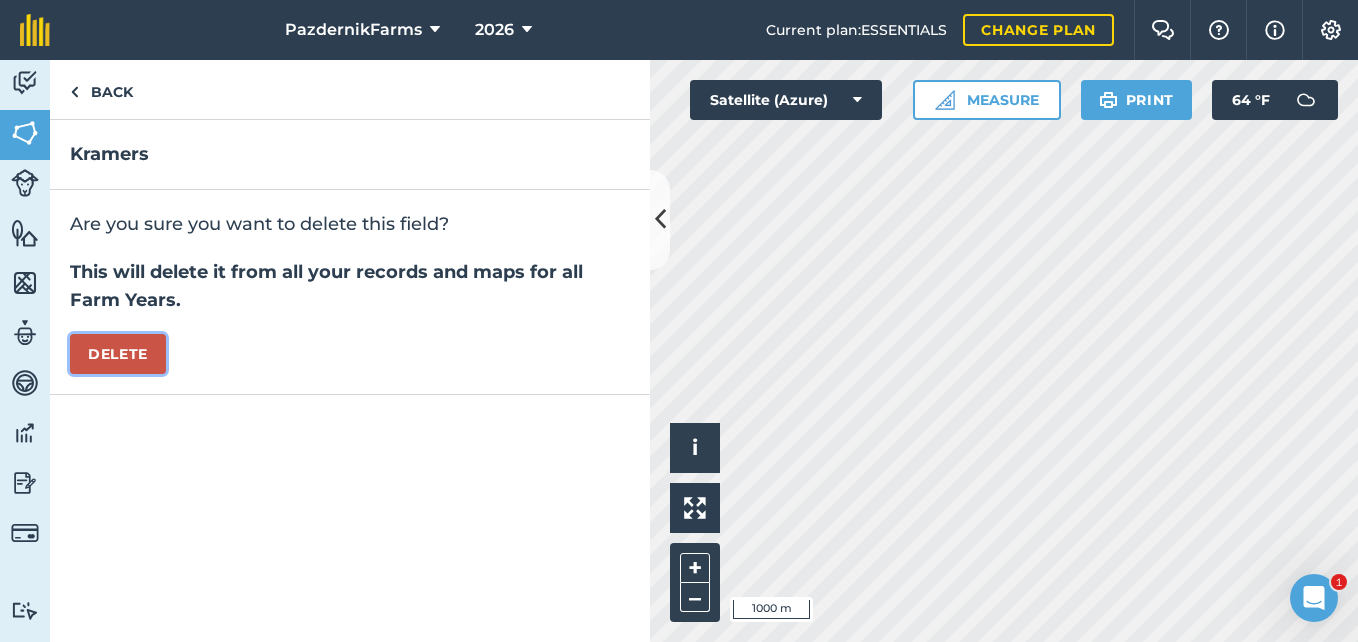 click on "Delete" at bounding box center [118, 354] 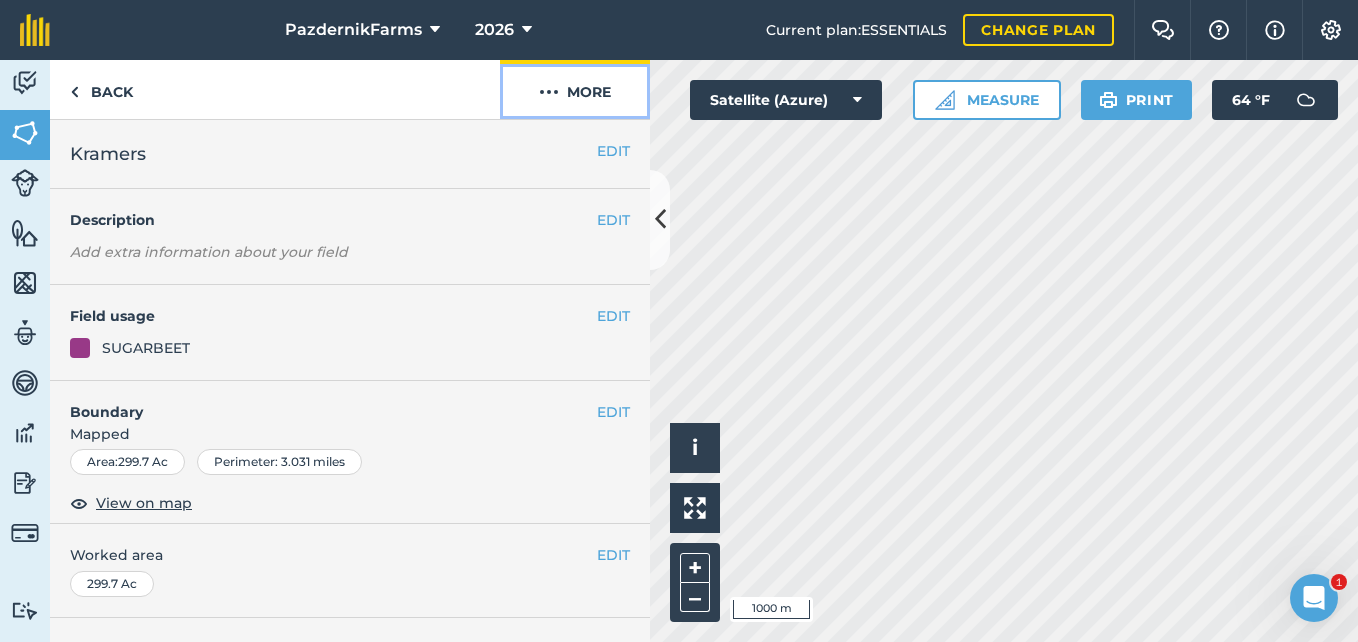 click on "More" at bounding box center (575, 89) 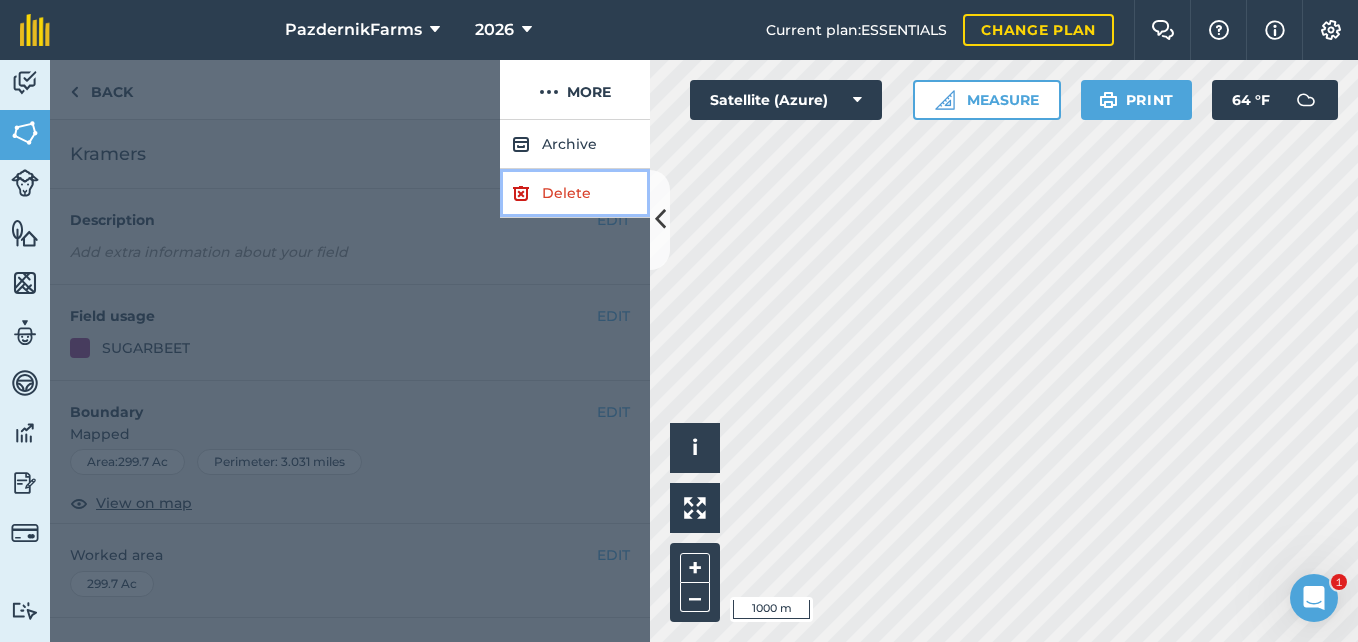 click on "Delete" at bounding box center [575, 193] 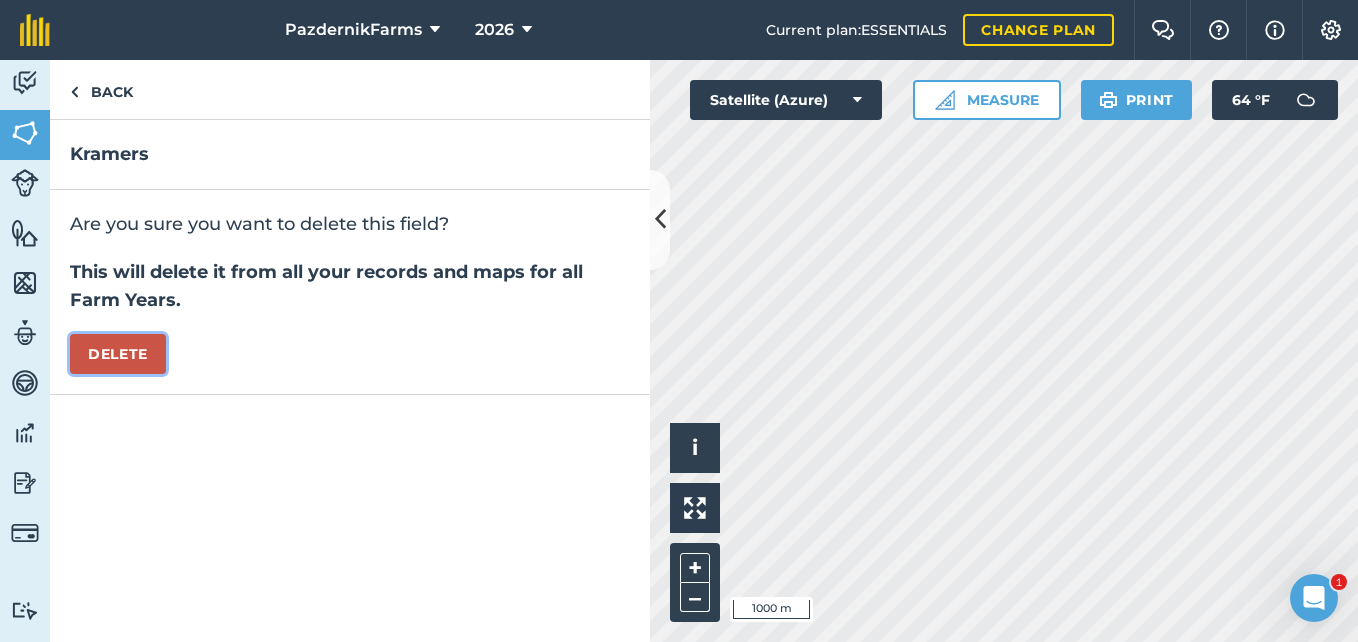 click on "Delete" at bounding box center (118, 354) 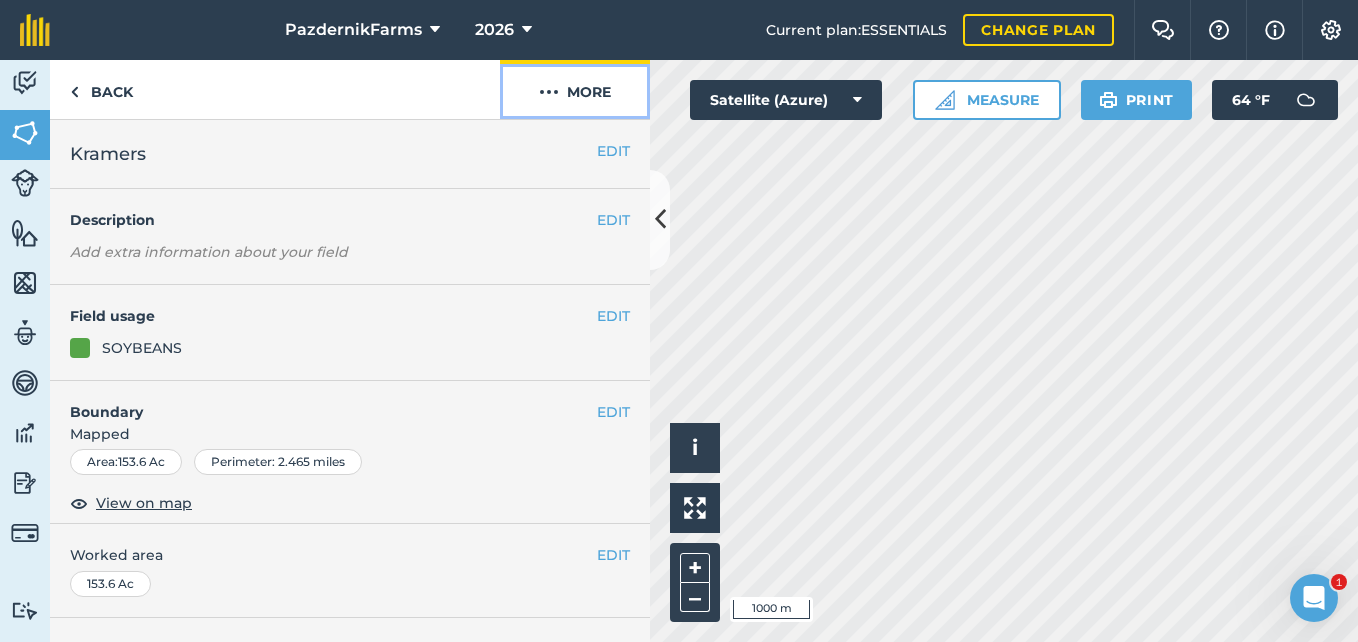 click on "More" at bounding box center (575, 89) 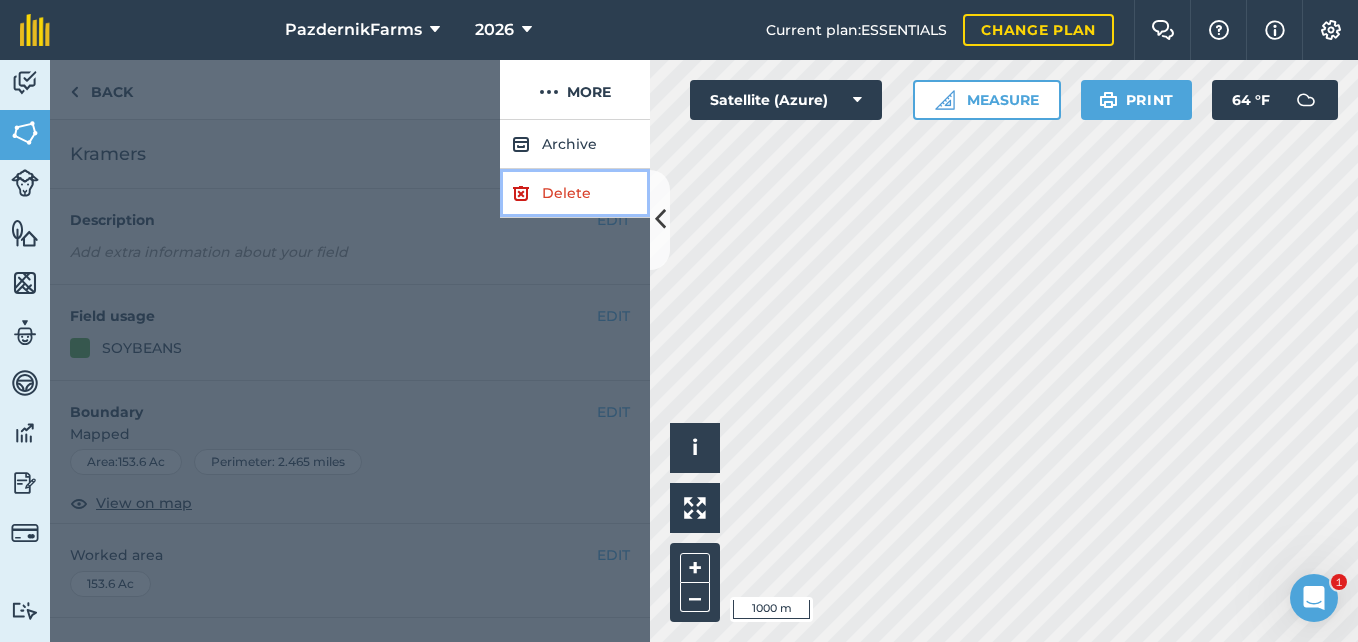 click on "Delete" at bounding box center [575, 193] 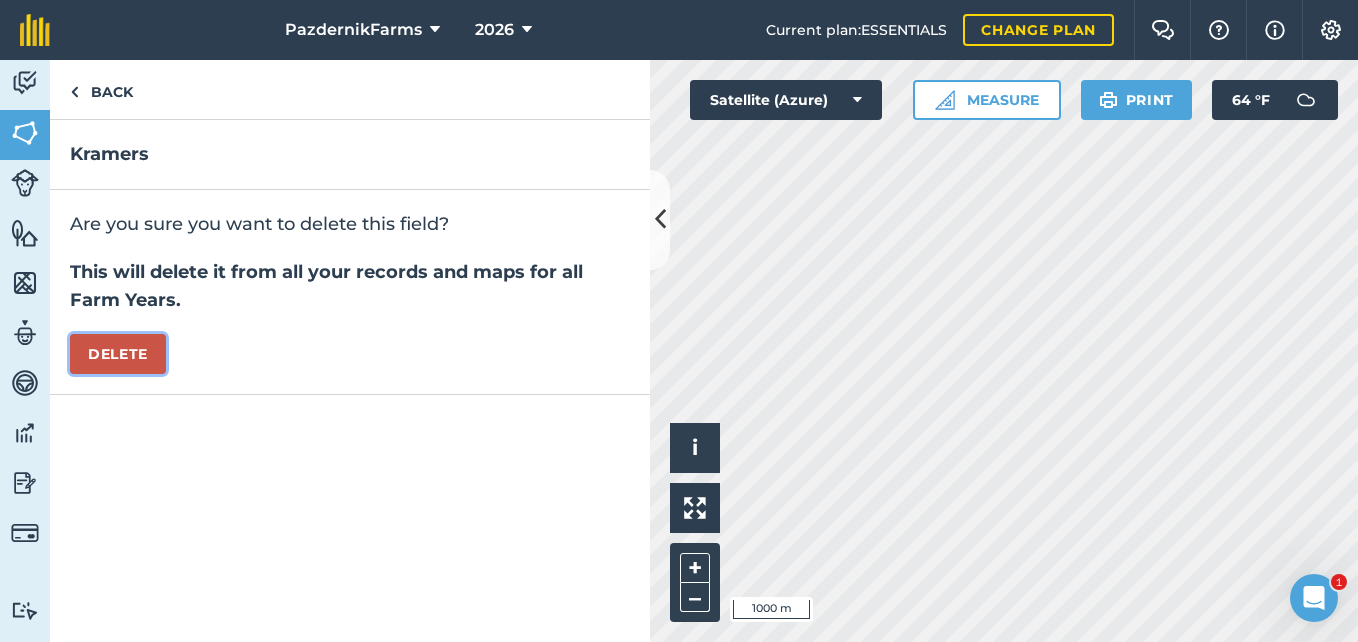 click on "Delete" at bounding box center (118, 354) 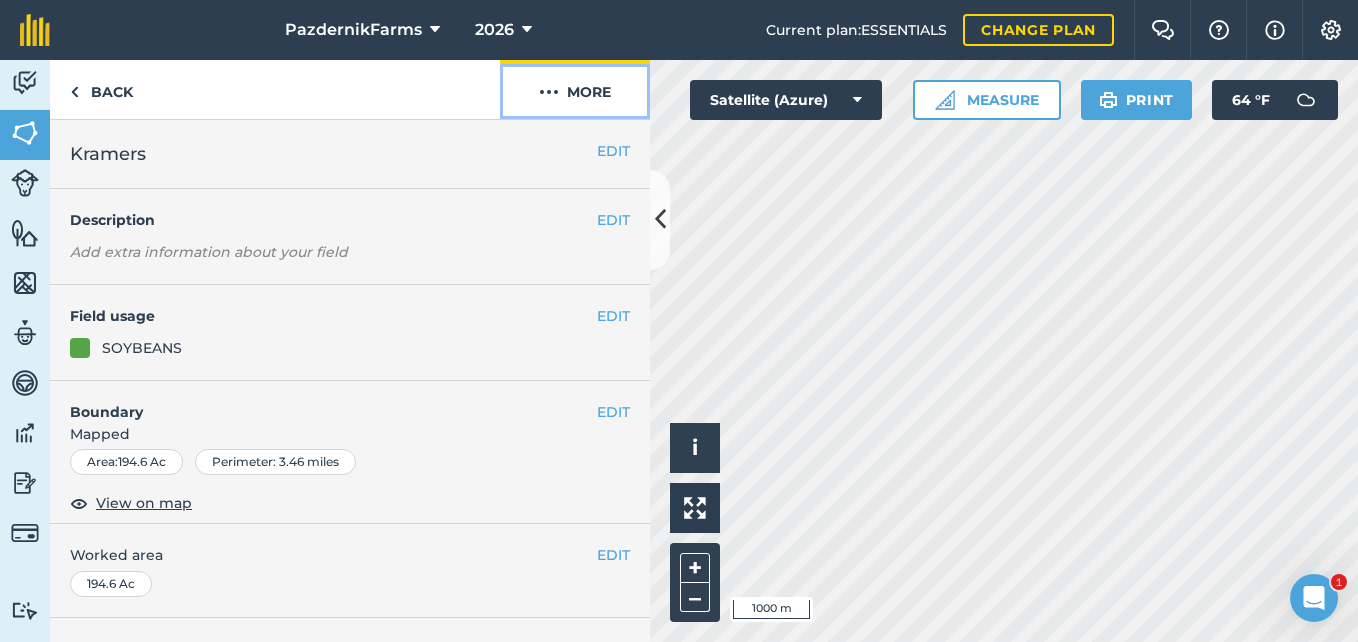 click on "More" at bounding box center (575, 89) 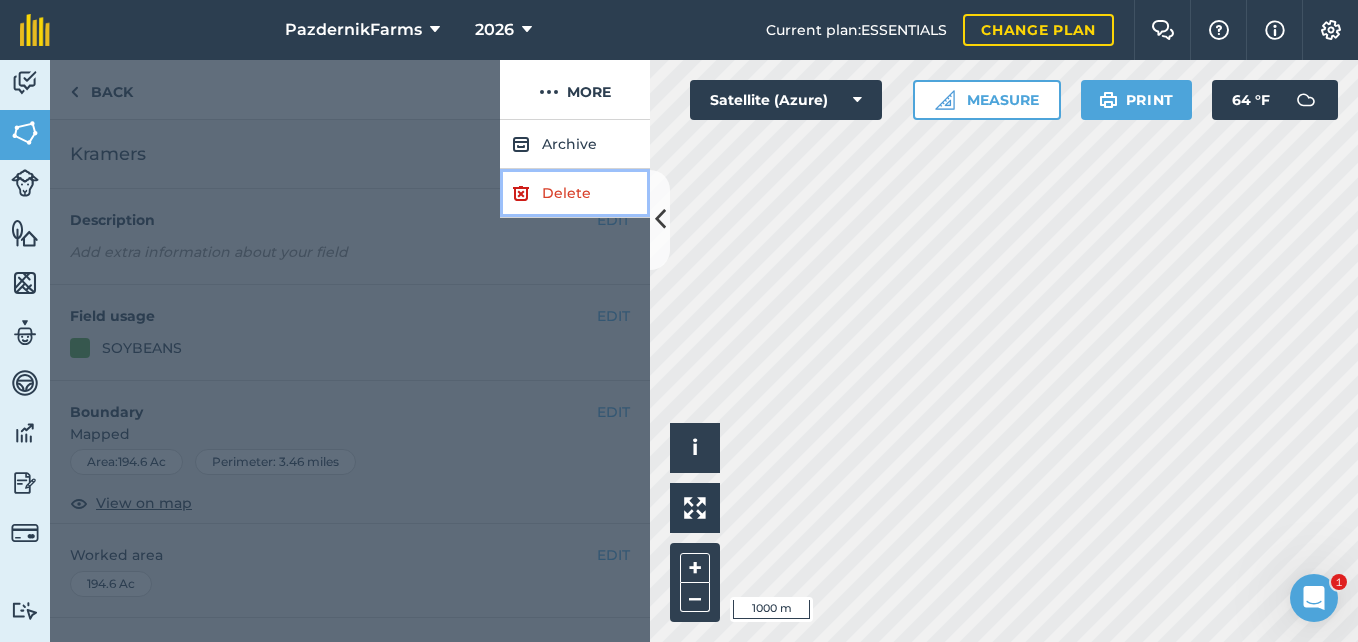 click on "Delete" at bounding box center (575, 193) 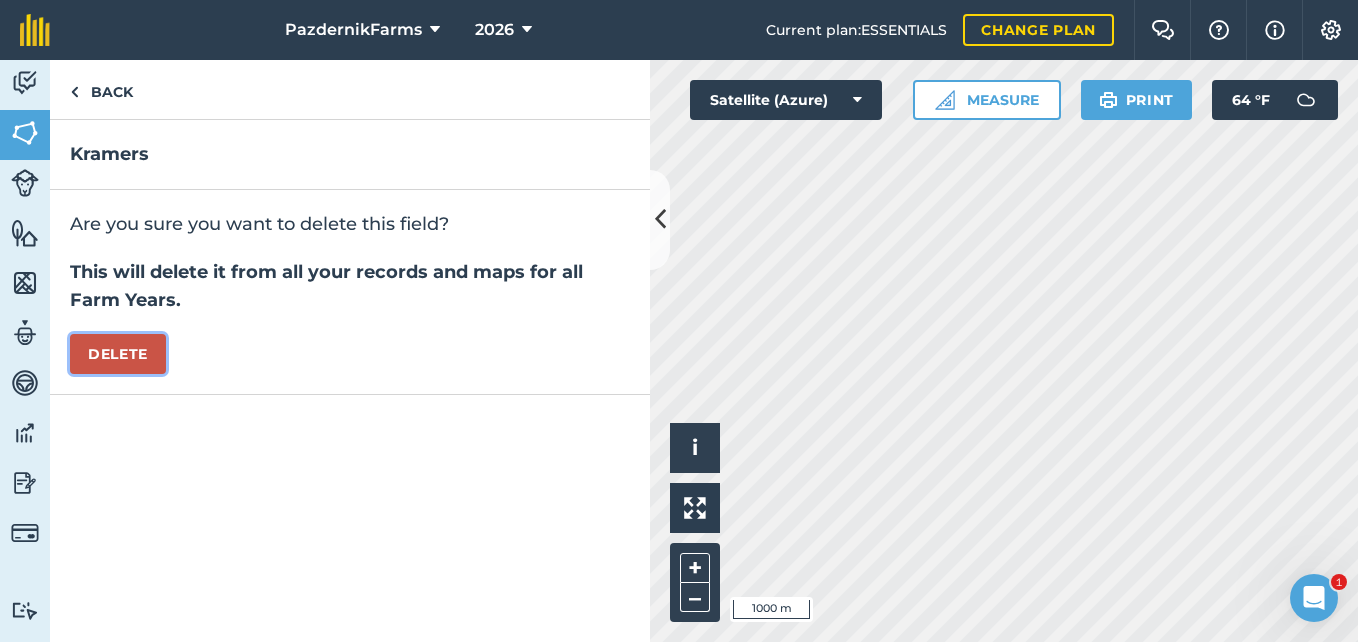 click on "Delete" at bounding box center (118, 354) 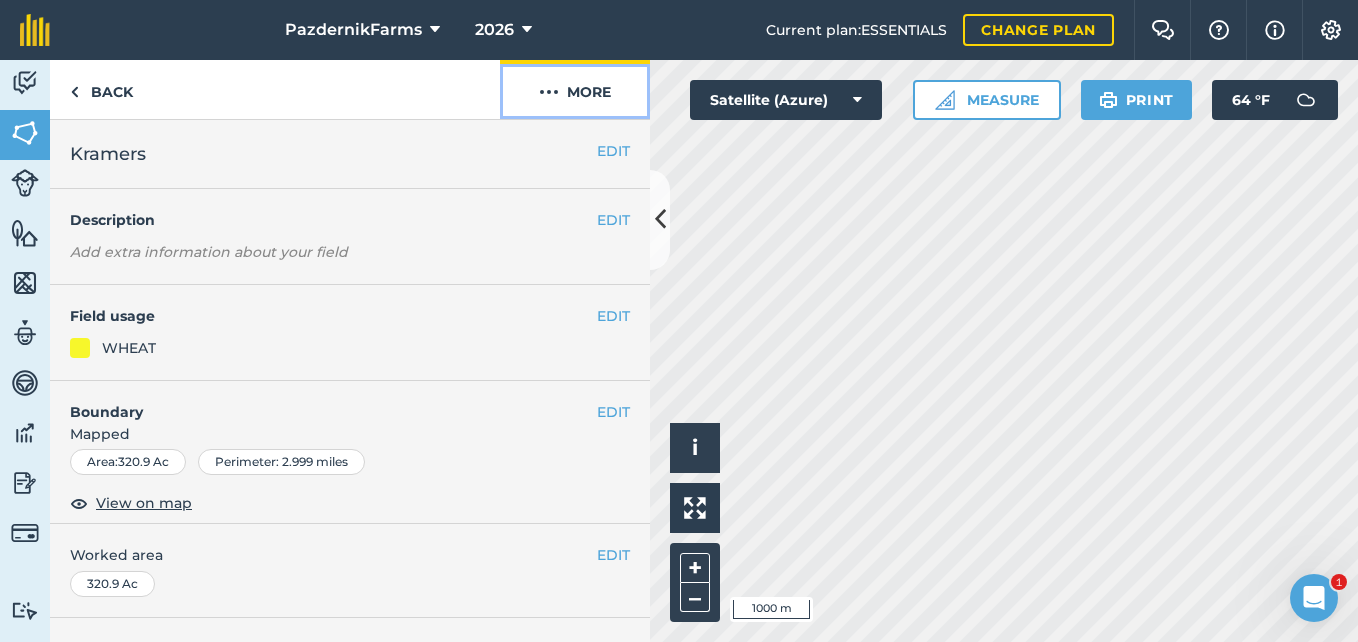 click at bounding box center (549, 92) 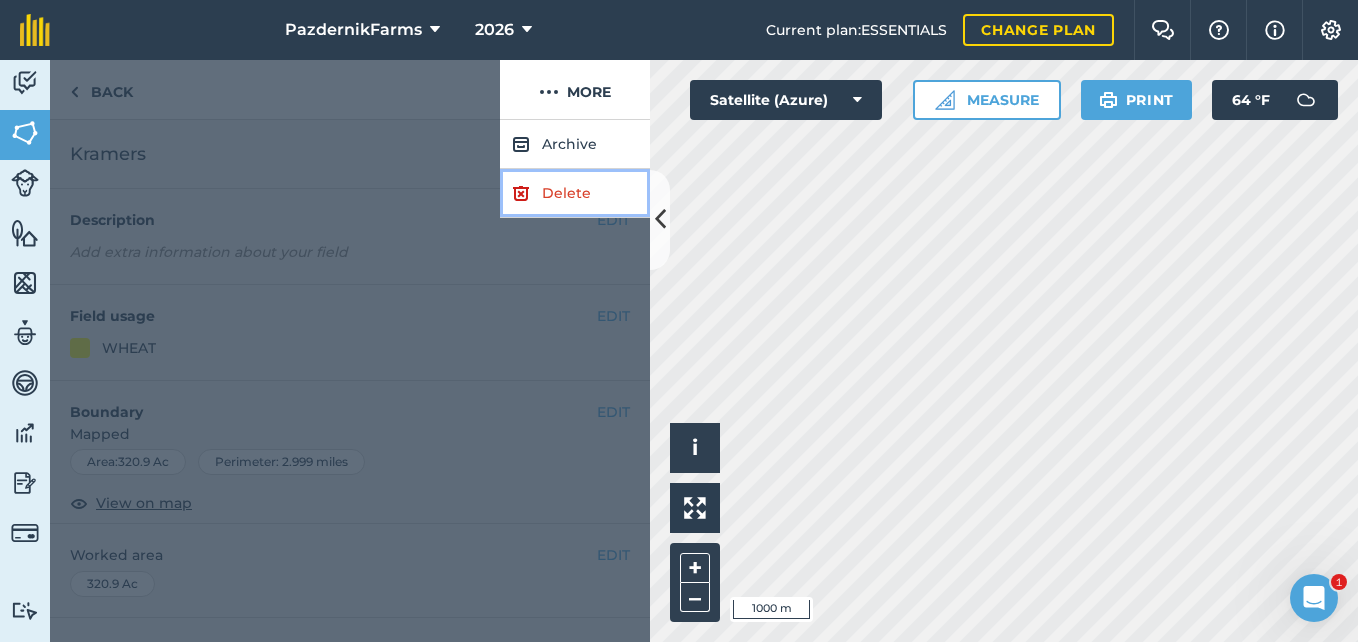 click on "Delete" at bounding box center (575, 193) 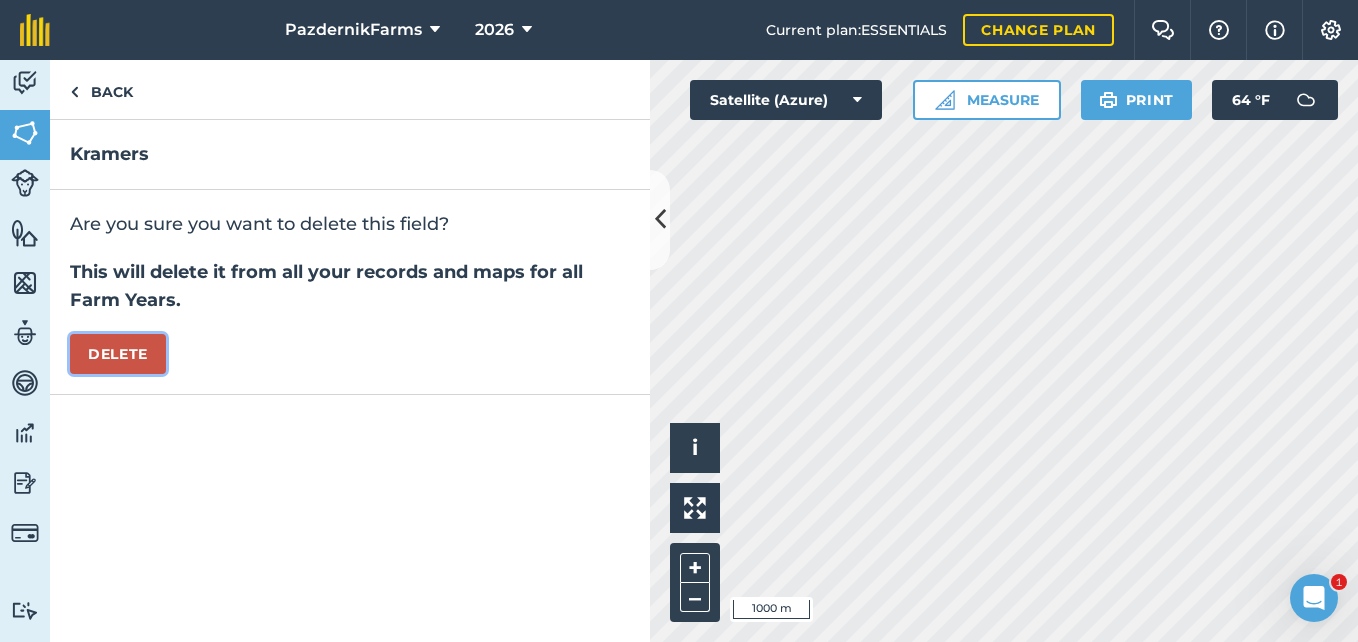 click on "Delete" at bounding box center (118, 354) 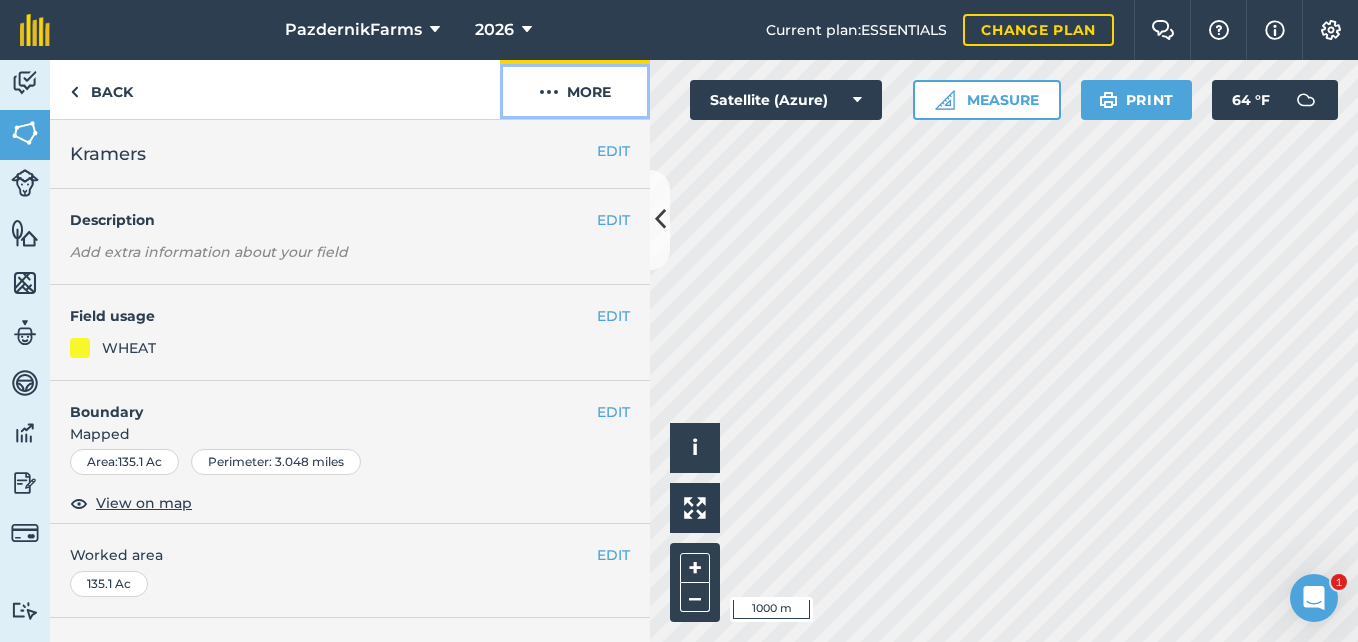 click on "More" at bounding box center (575, 89) 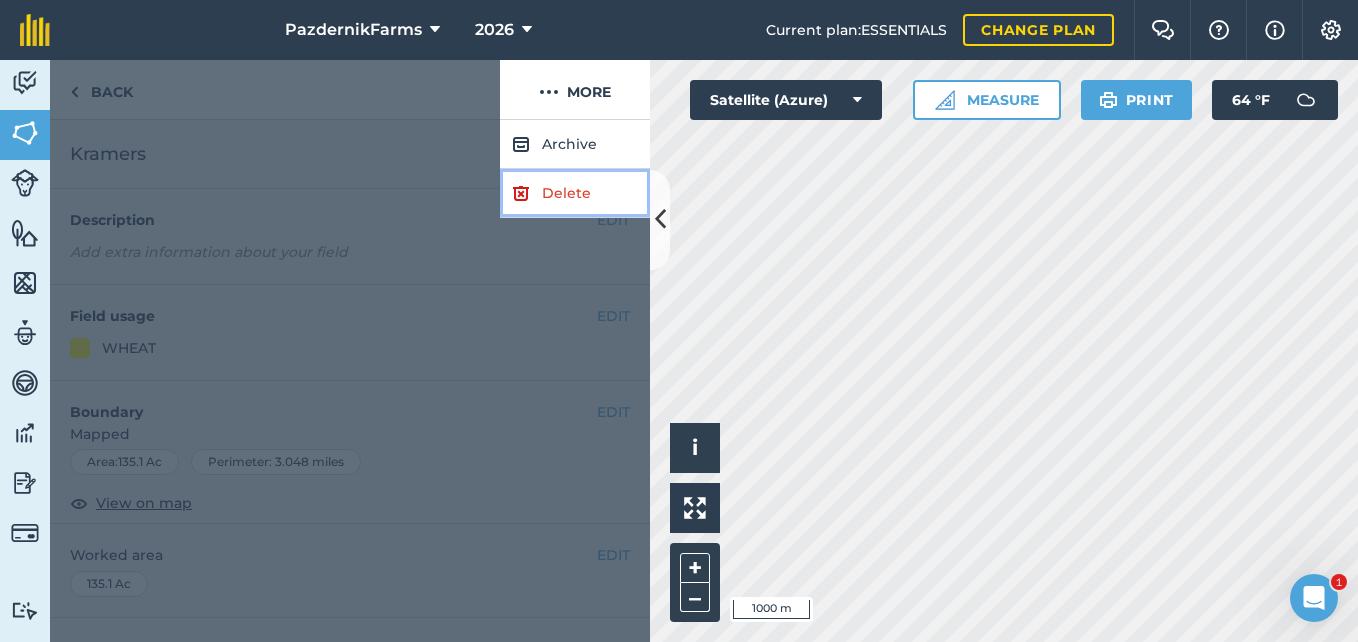 click on "Delete" at bounding box center [575, 193] 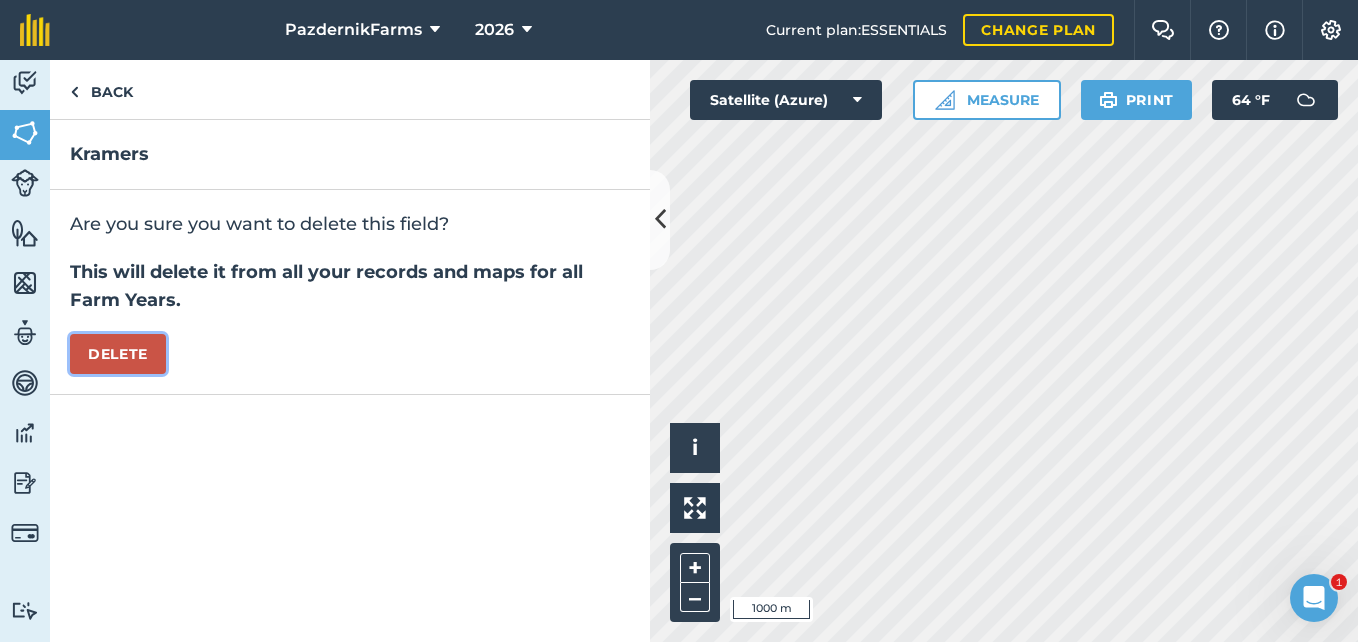 click on "Delete" at bounding box center [118, 354] 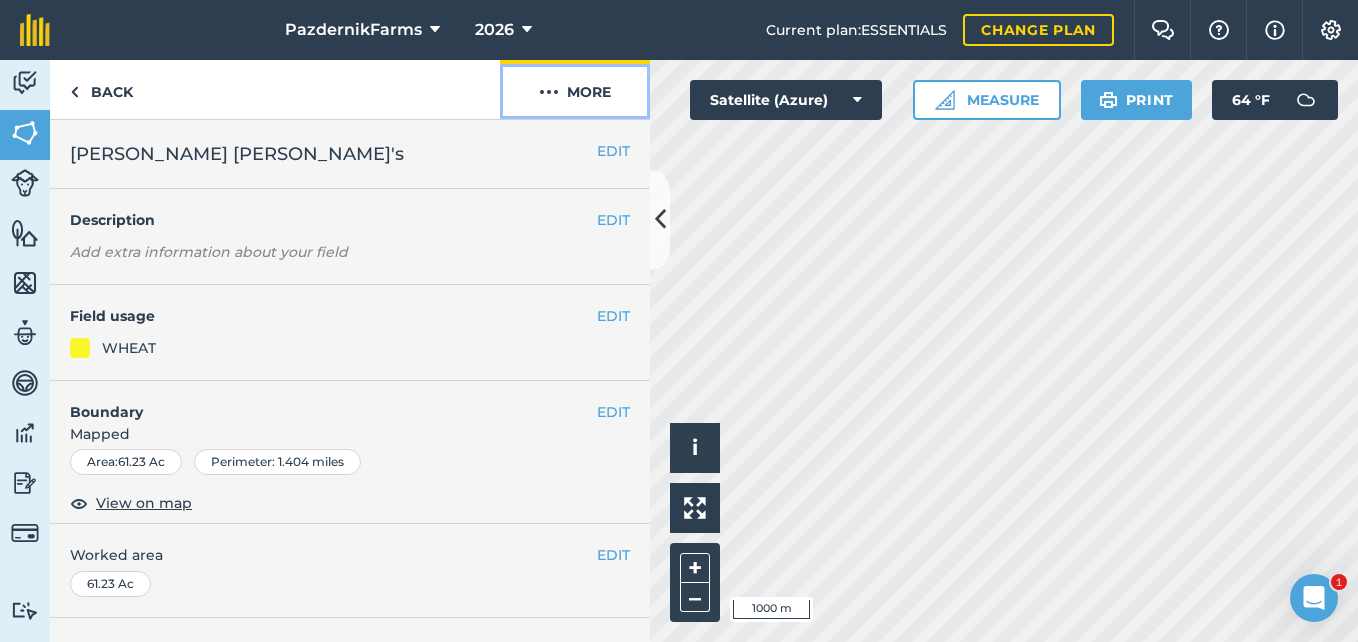 click on "More" at bounding box center (575, 89) 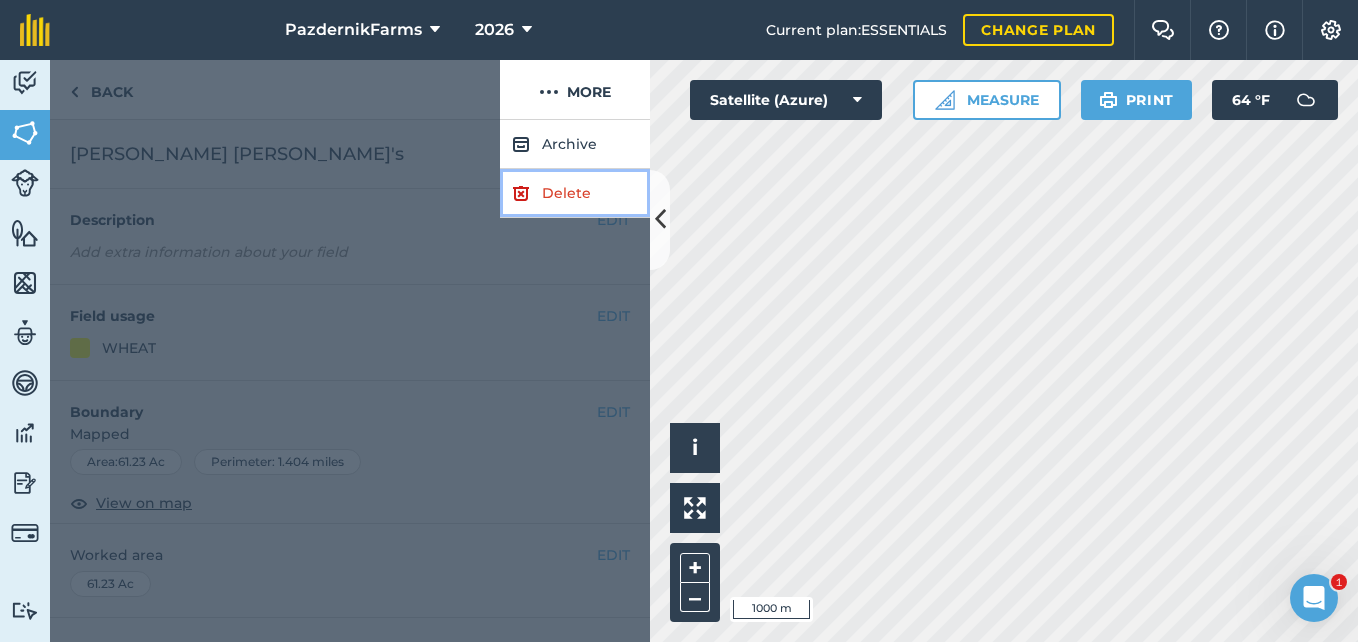 click on "Delete" at bounding box center [575, 193] 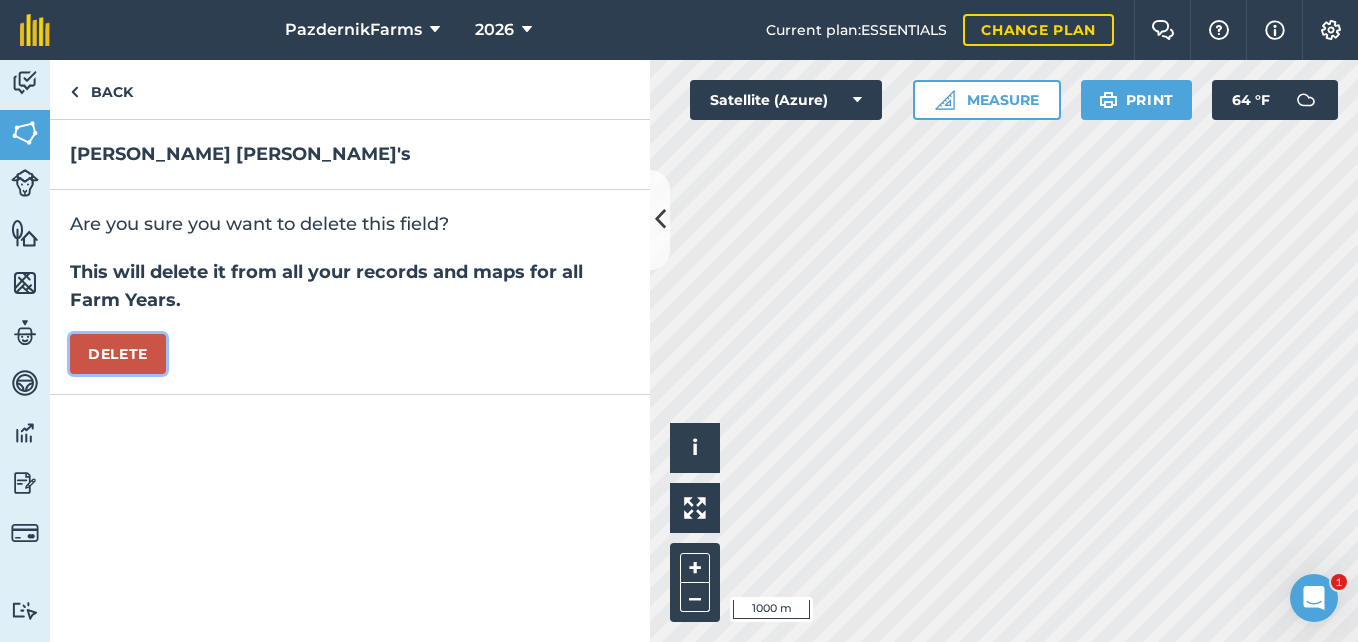 click on "Delete" at bounding box center [118, 354] 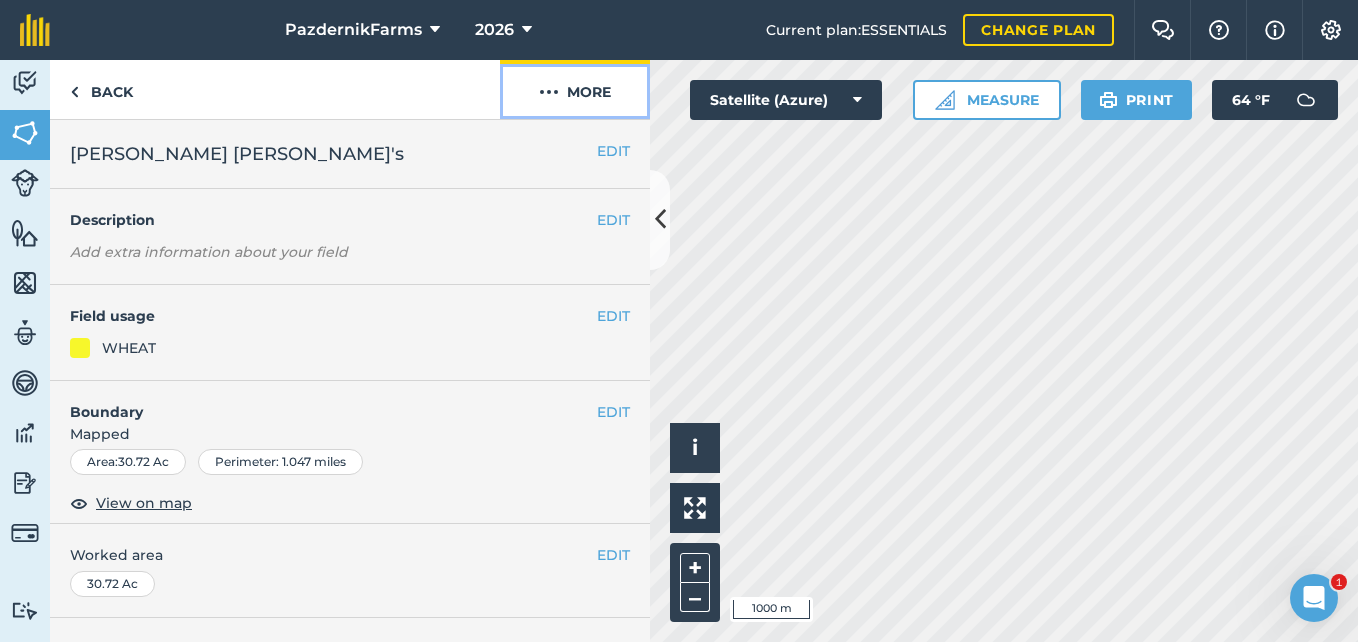 click on "More" at bounding box center [575, 89] 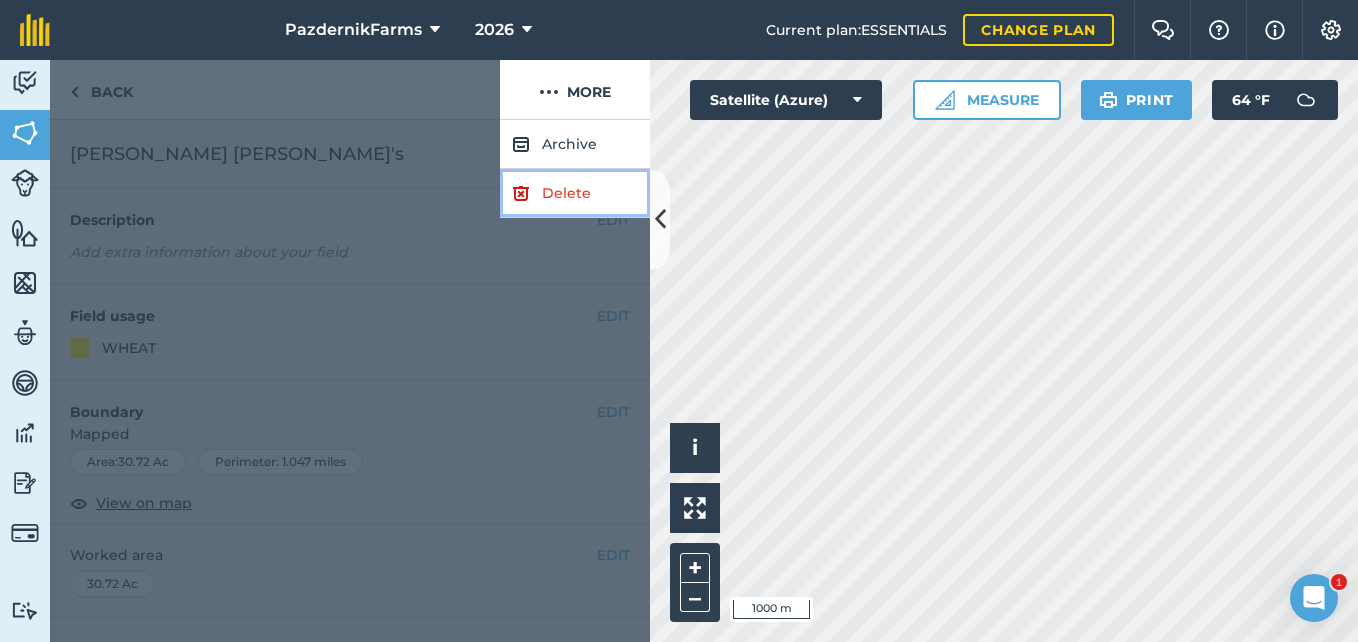 click on "Delete" at bounding box center [575, 193] 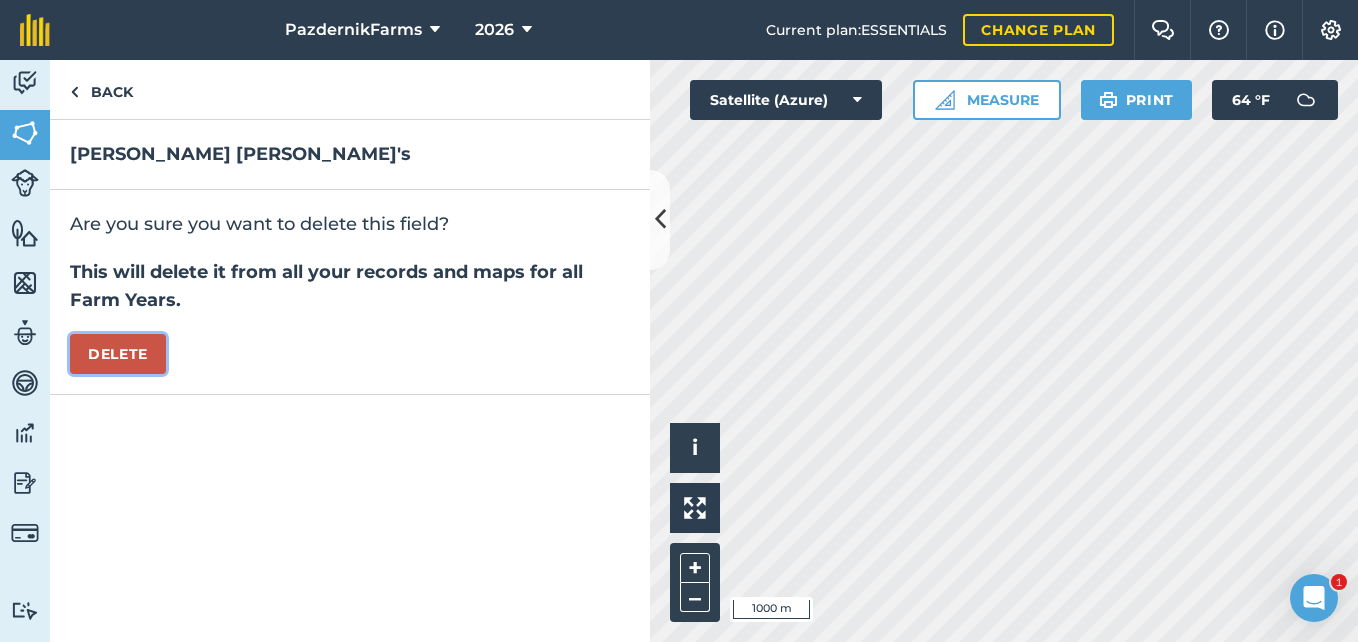 click on "Delete" at bounding box center (118, 354) 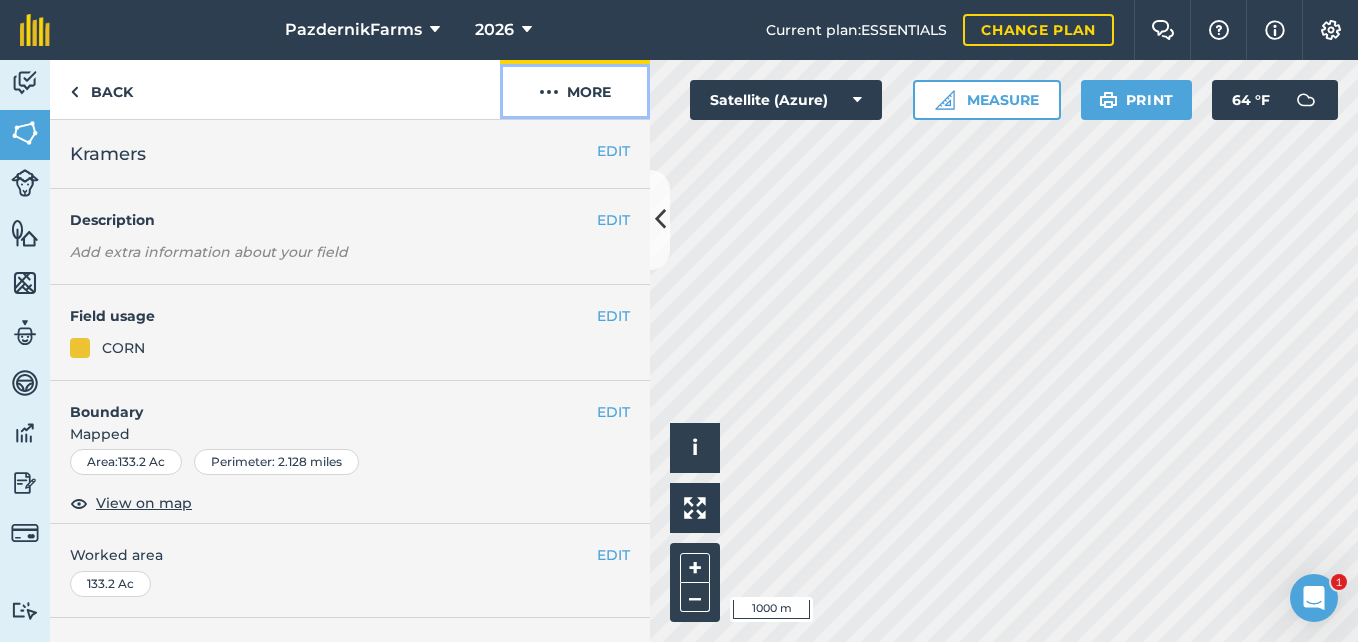 click on "More" at bounding box center [575, 89] 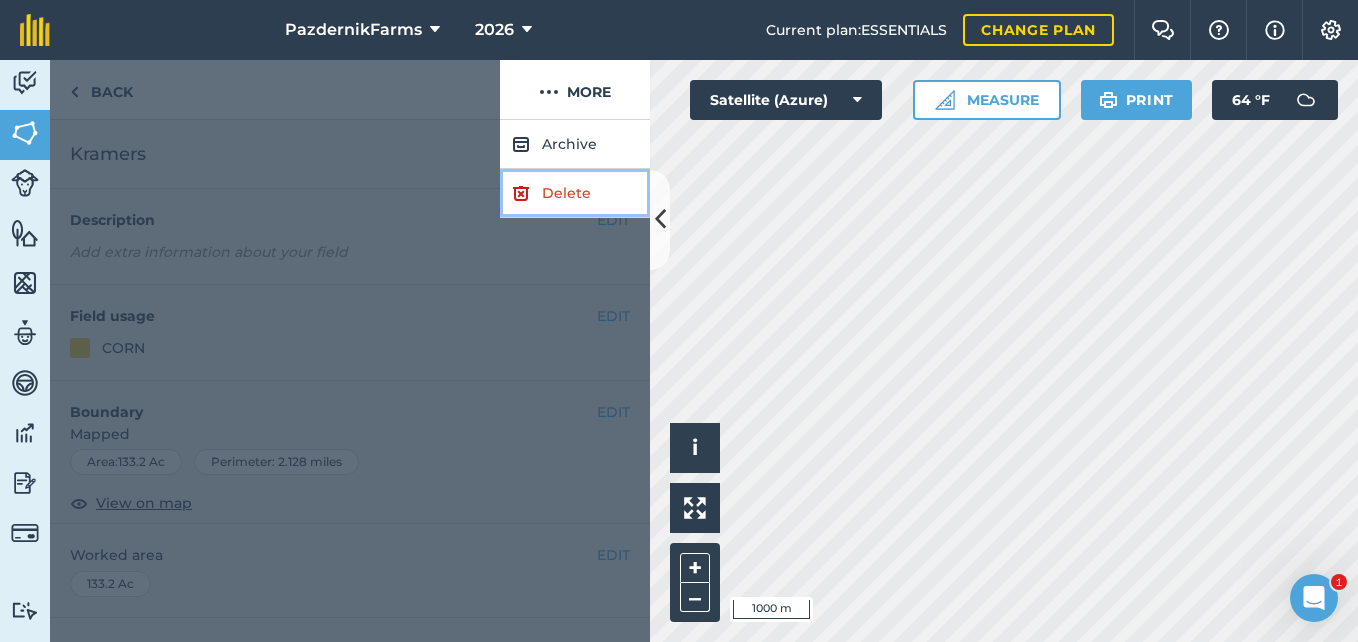 click on "Delete" at bounding box center (575, 193) 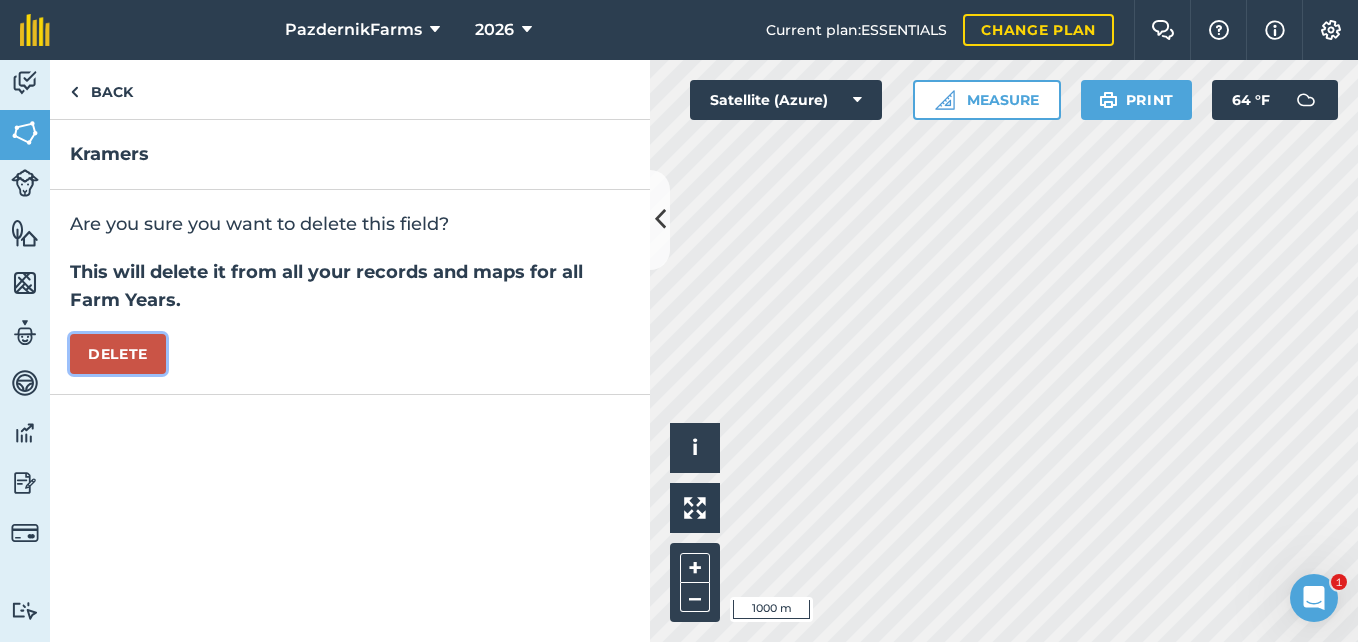 click on "Delete" at bounding box center [118, 354] 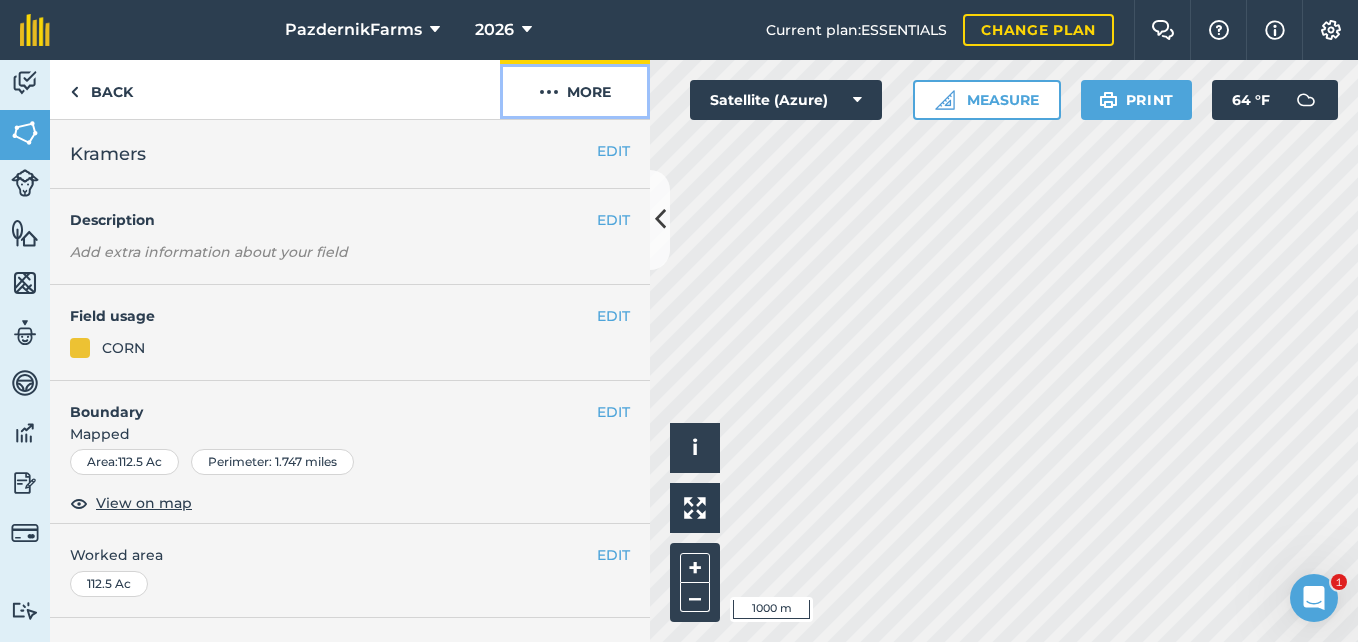 click at bounding box center (549, 92) 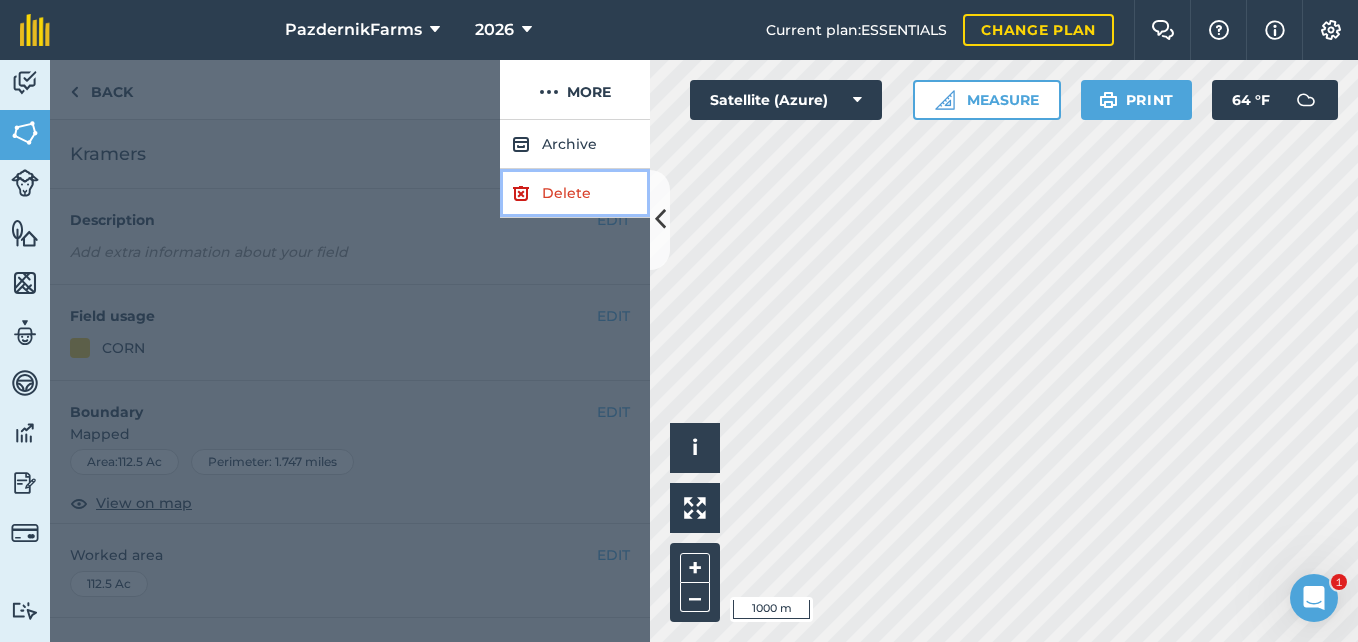 click on "Delete" at bounding box center (575, 193) 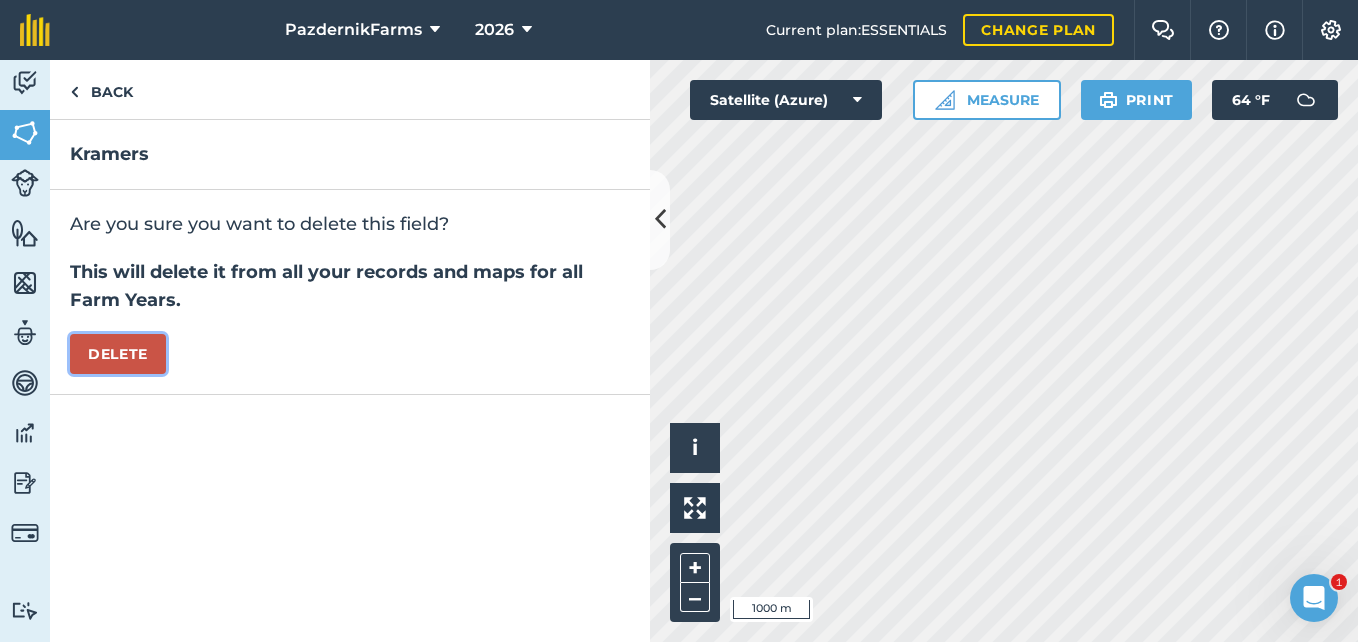 click on "Delete" at bounding box center [118, 354] 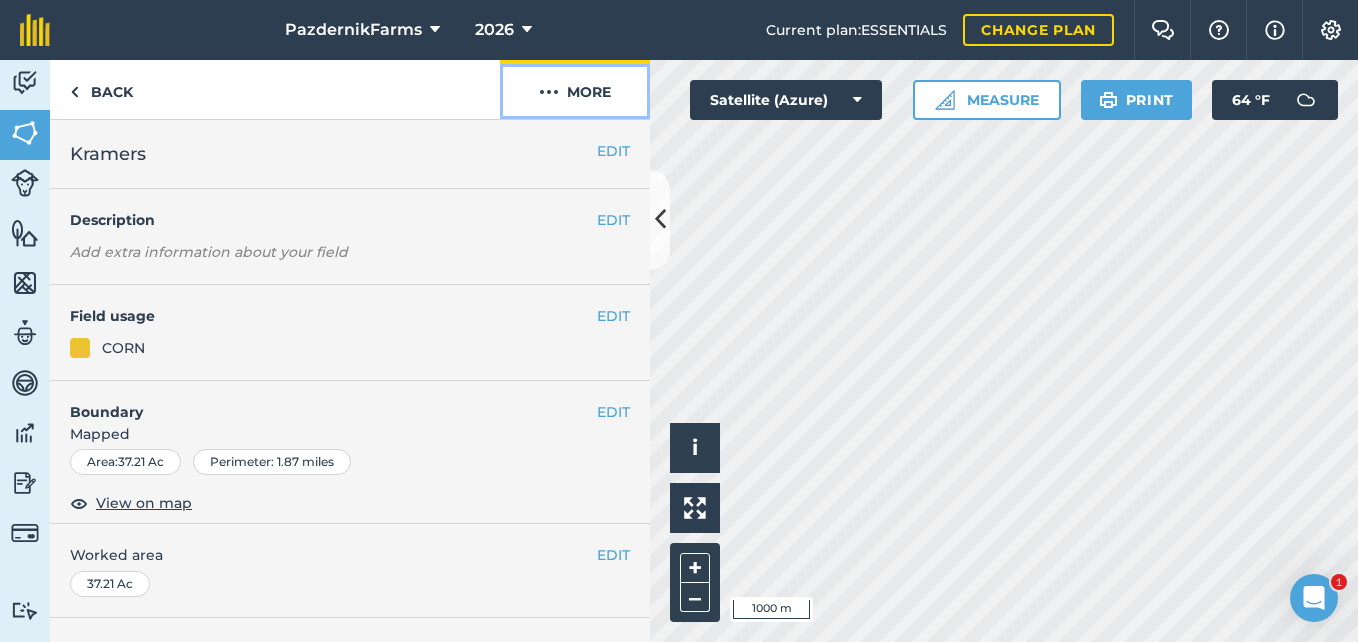 click at bounding box center [549, 92] 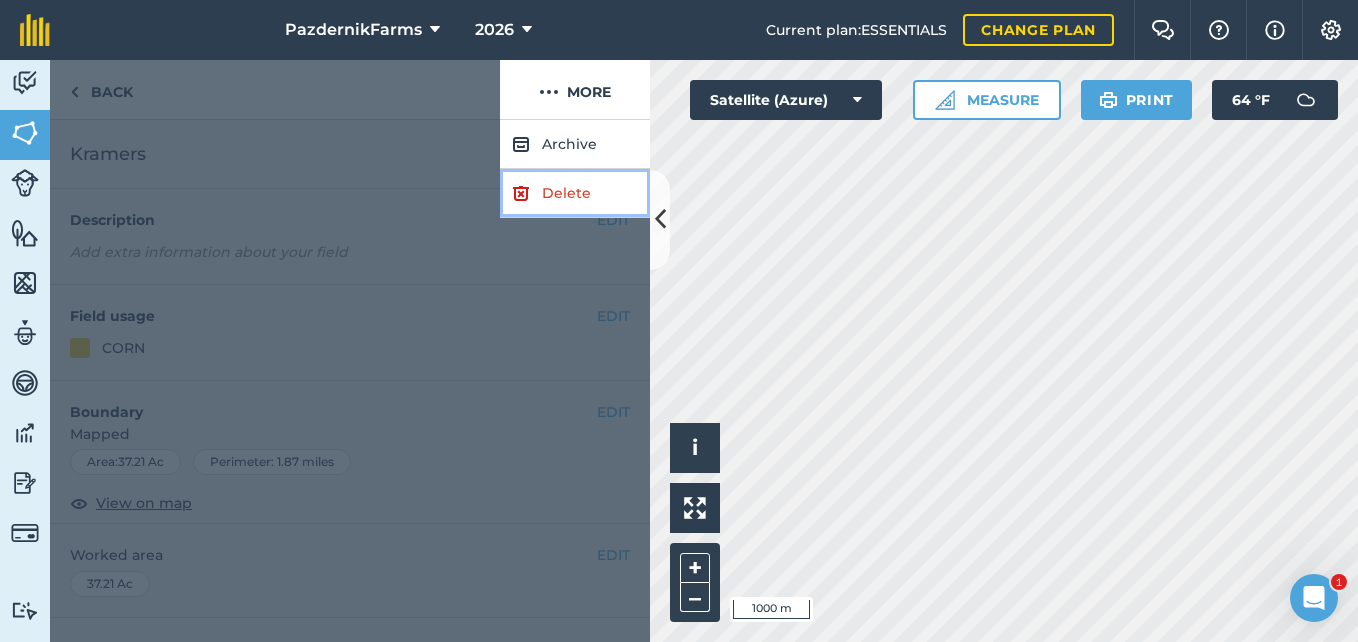 click on "Delete" at bounding box center (575, 193) 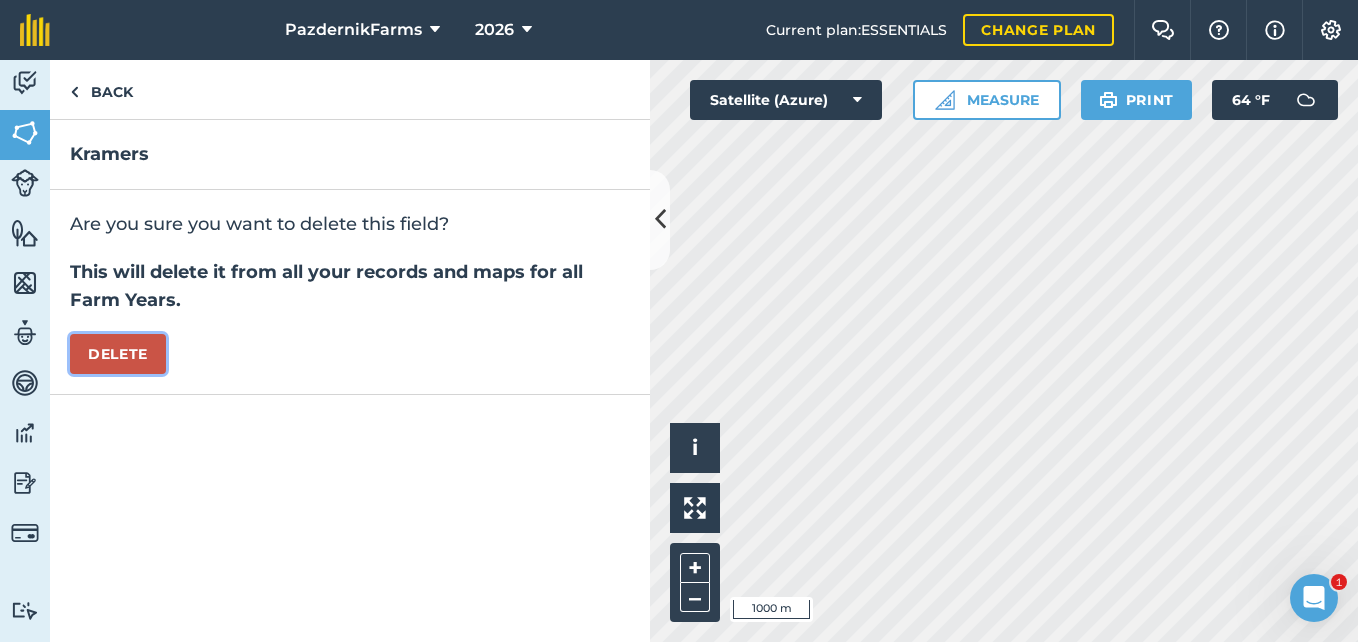 click on "Delete" at bounding box center [118, 354] 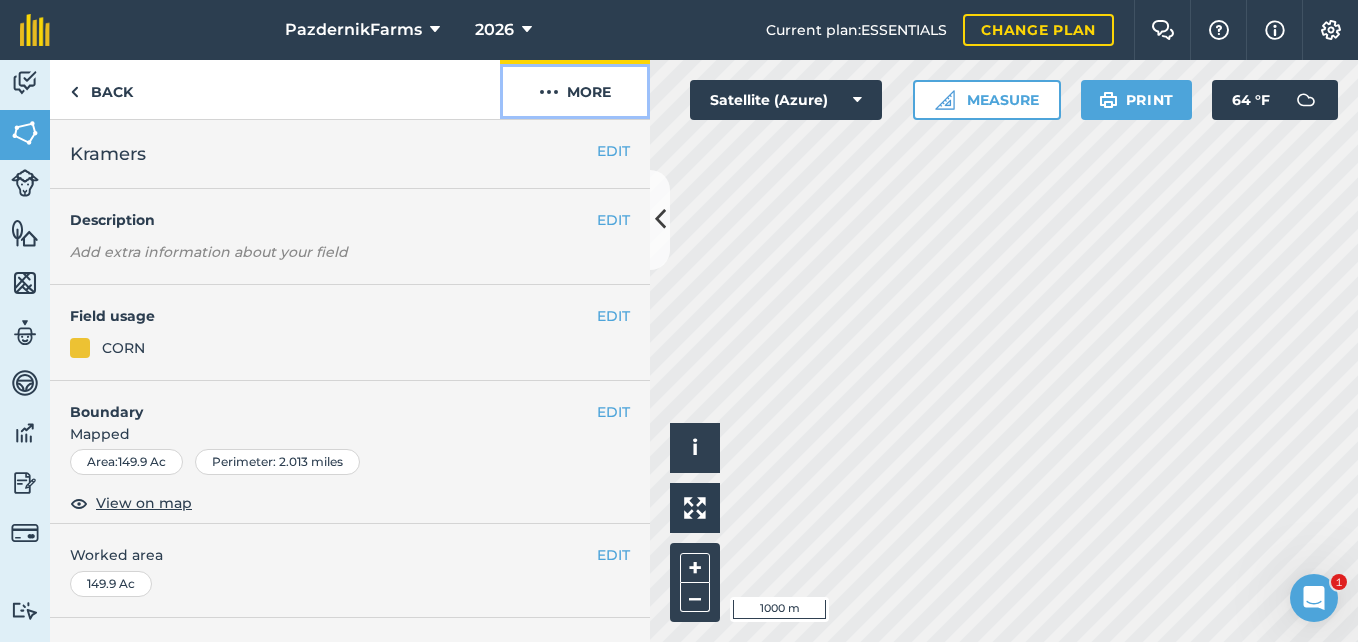 click on "More" at bounding box center (575, 89) 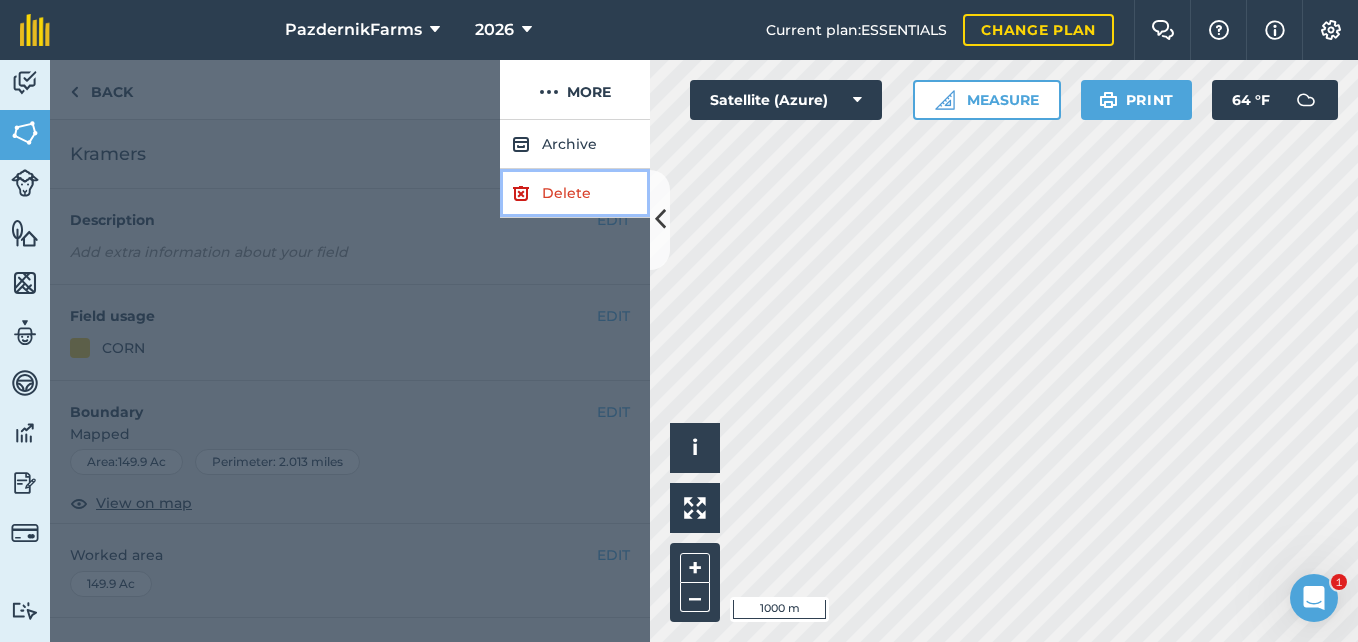 click on "Delete" at bounding box center [575, 193] 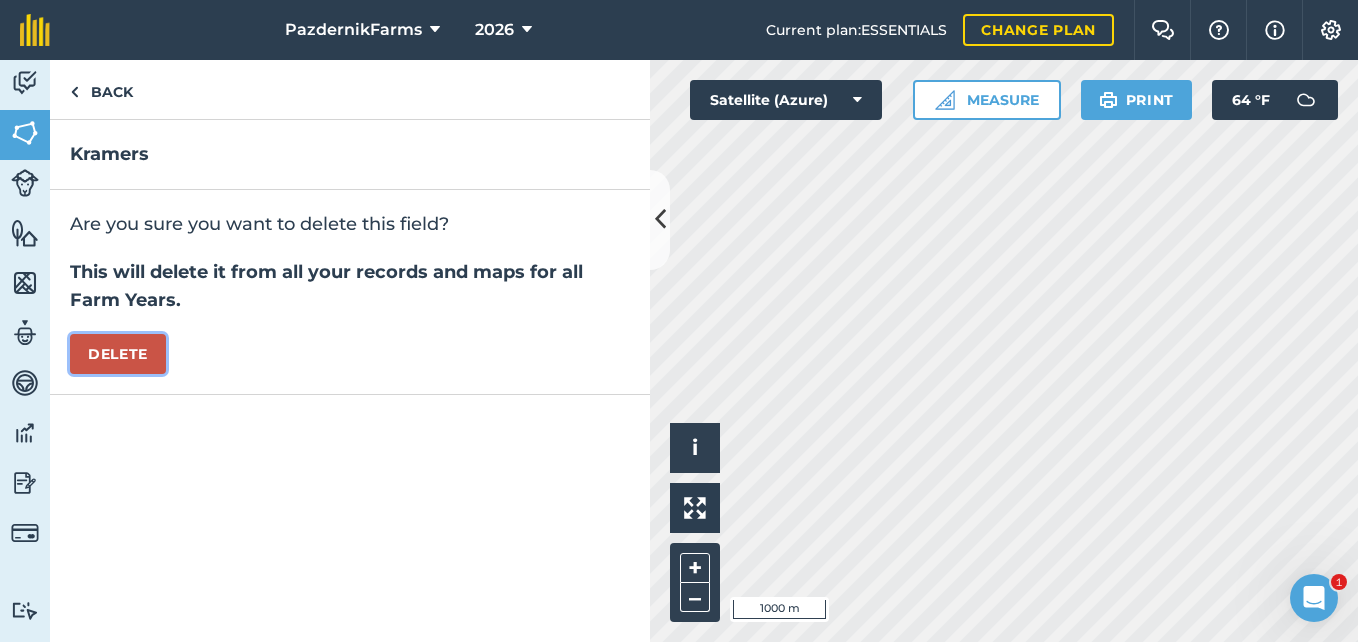 click on "Delete" at bounding box center (118, 354) 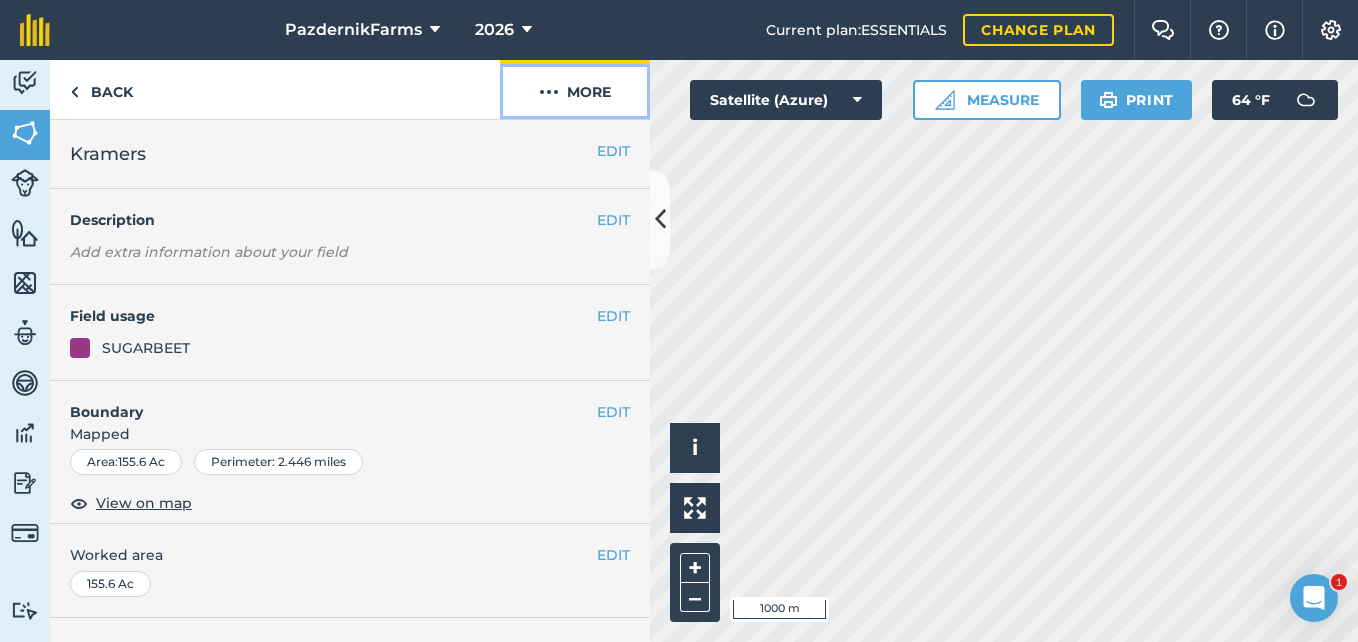 click on "More" at bounding box center [575, 89] 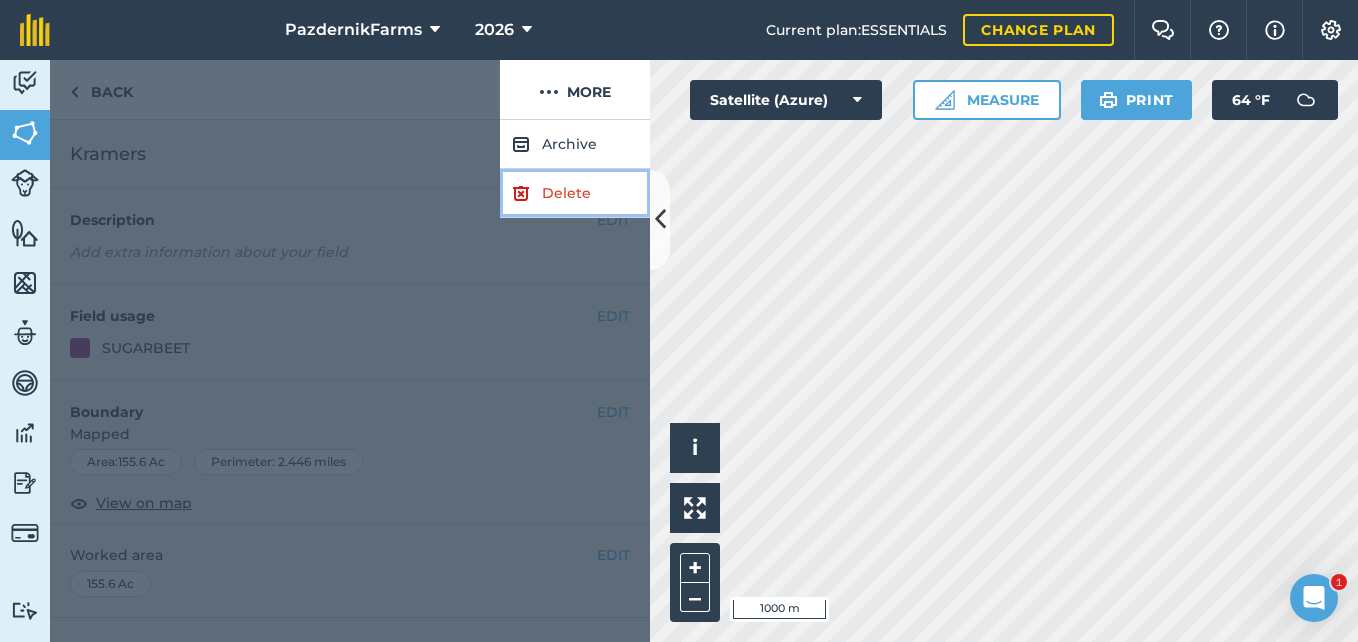 click on "Delete" at bounding box center [575, 193] 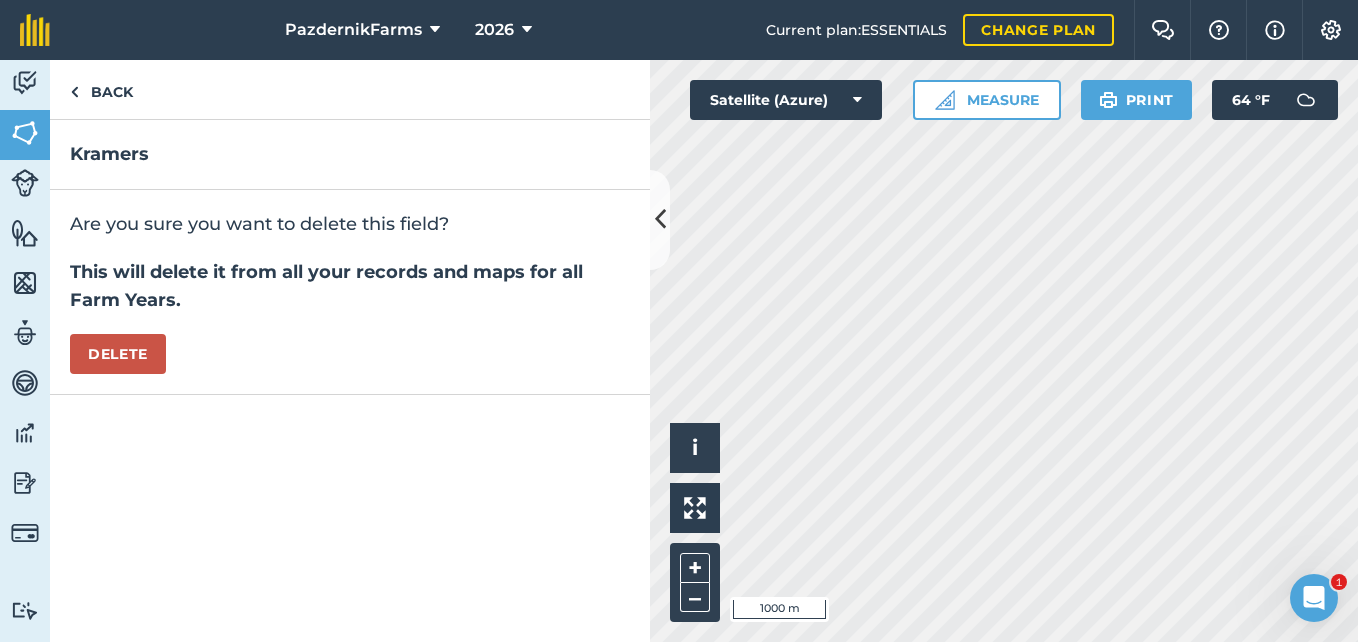 click on "Are you sure you want to delete this field? This will delete it from all your records and maps for all Farm Years. [GEOGRAPHIC_DATA]" at bounding box center (350, 292) 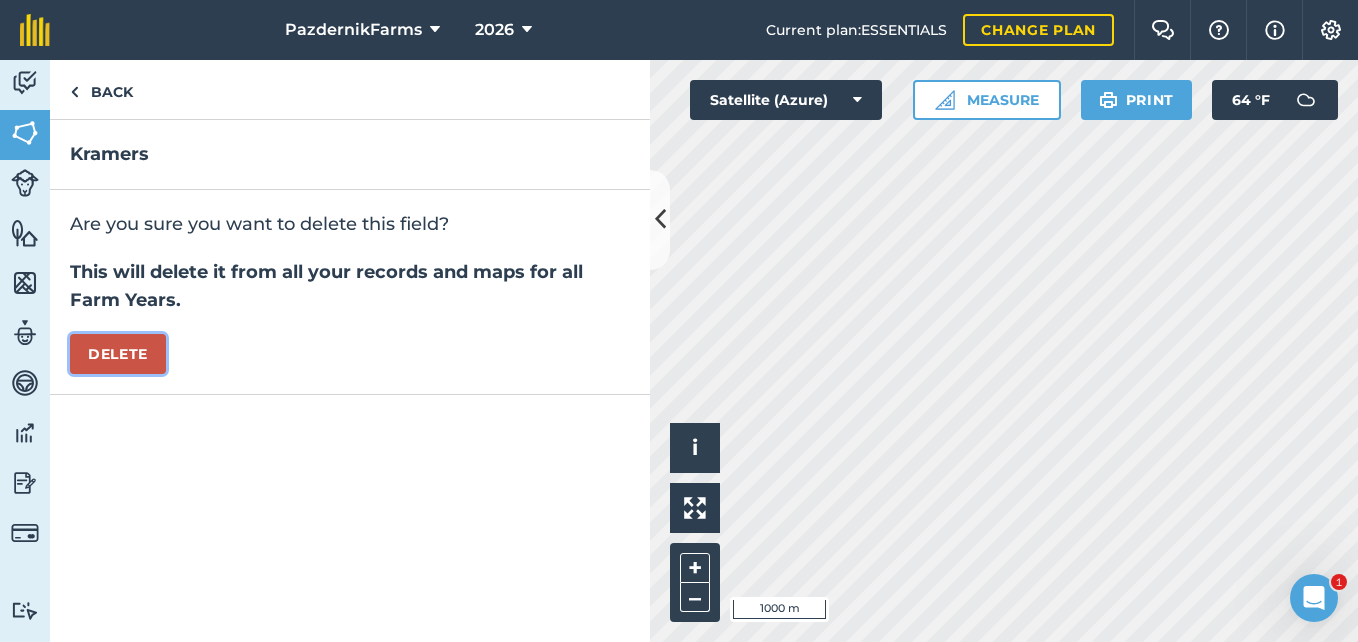 click on "Delete" at bounding box center [118, 354] 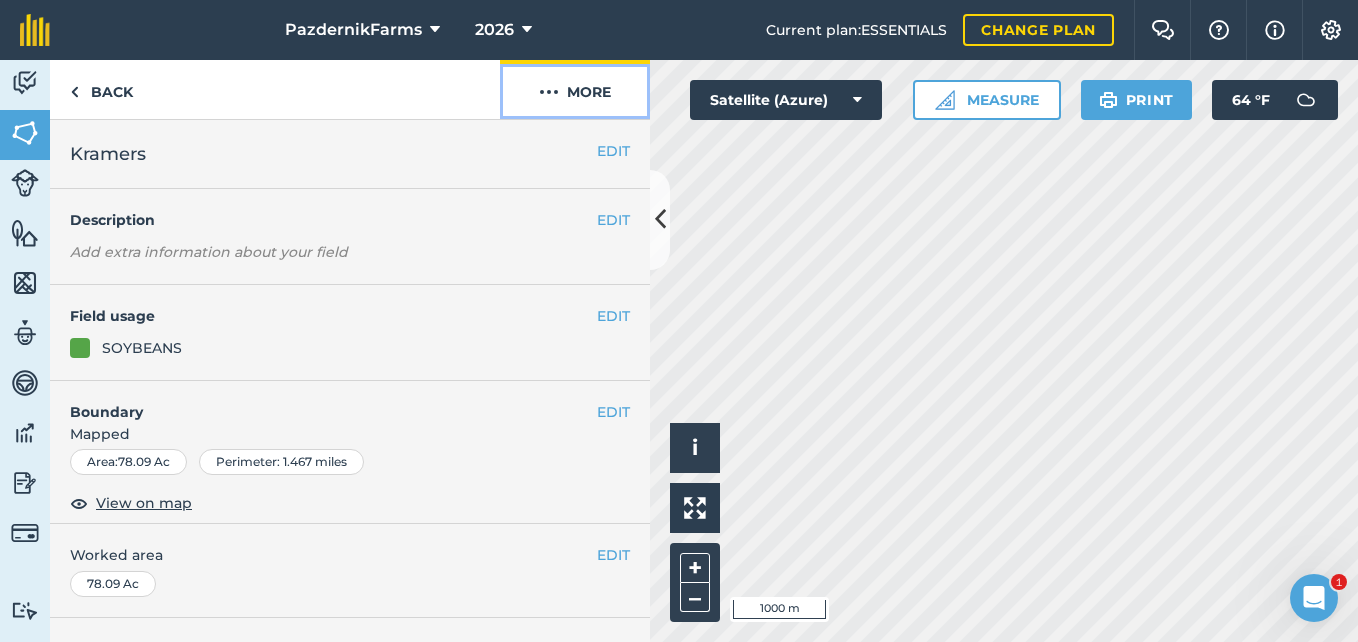 click on "More" at bounding box center [575, 89] 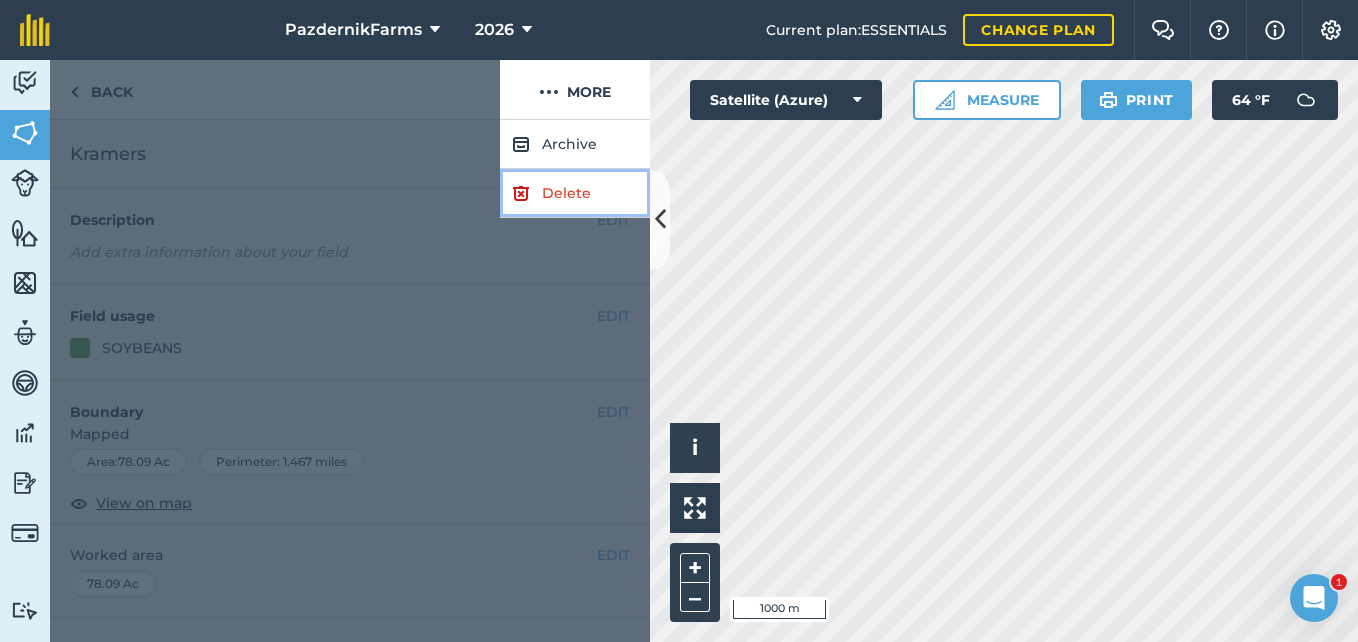 click at bounding box center [521, 193] 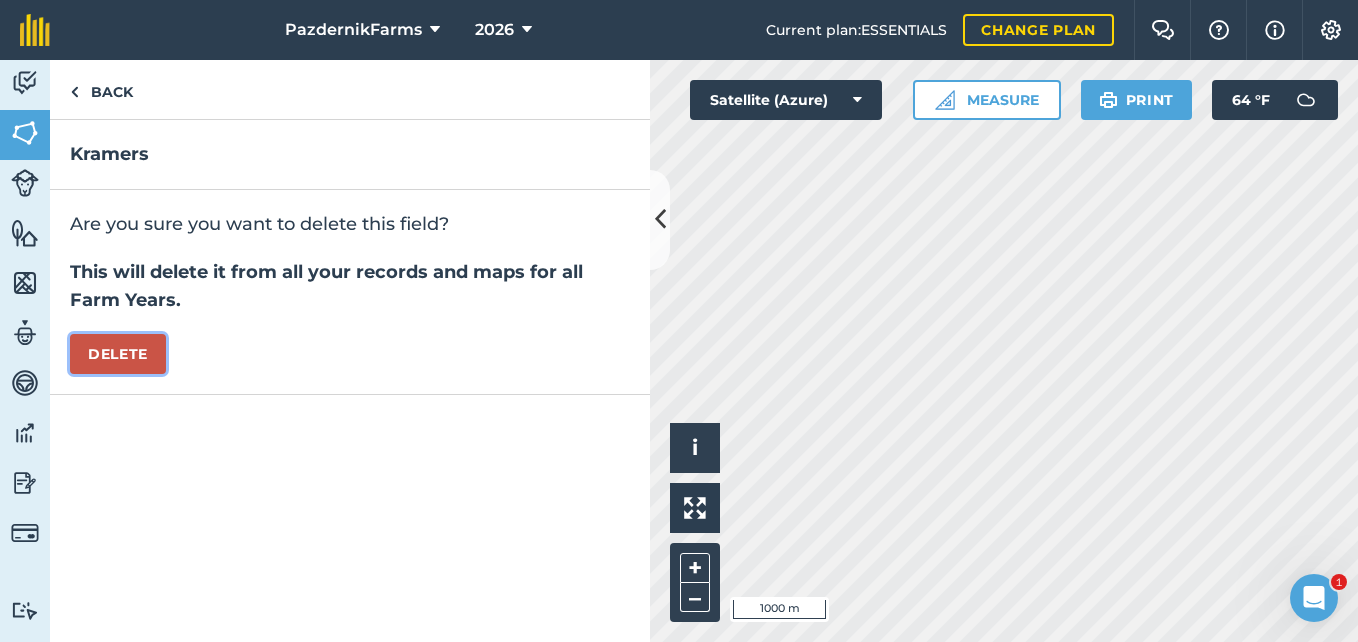 drag, startPoint x: 119, startPoint y: 342, endPoint x: 207, endPoint y: 334, distance: 88.362885 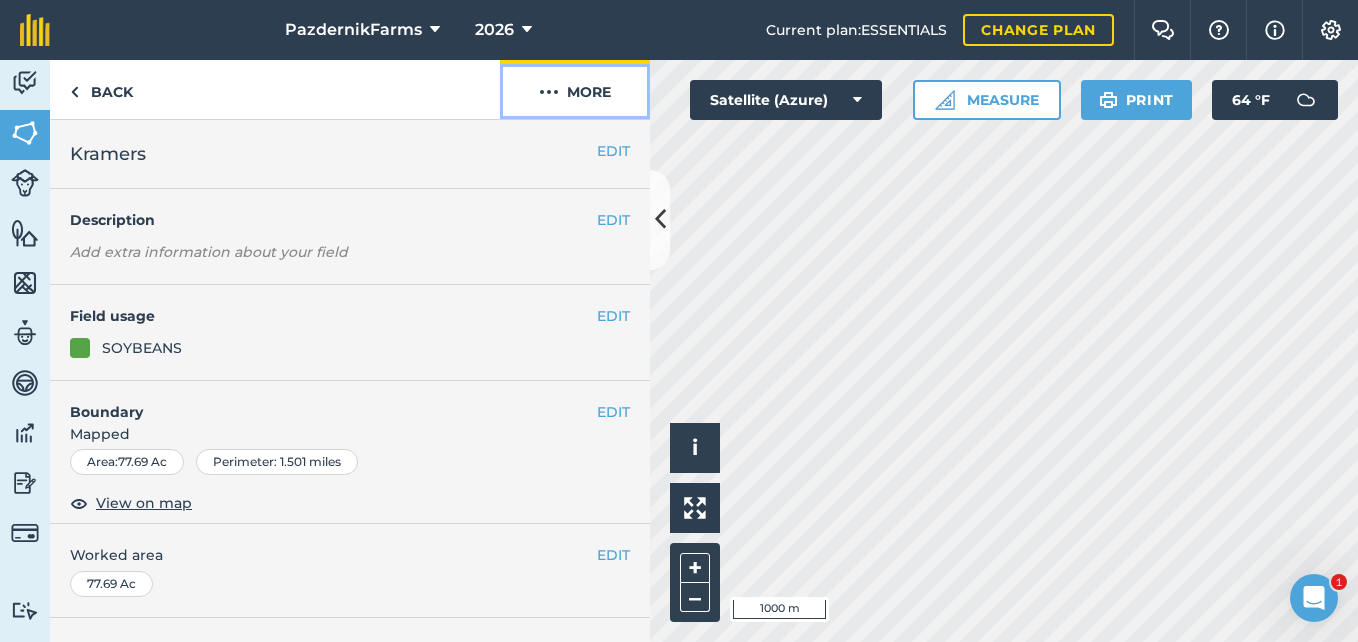 click on "More" at bounding box center [575, 89] 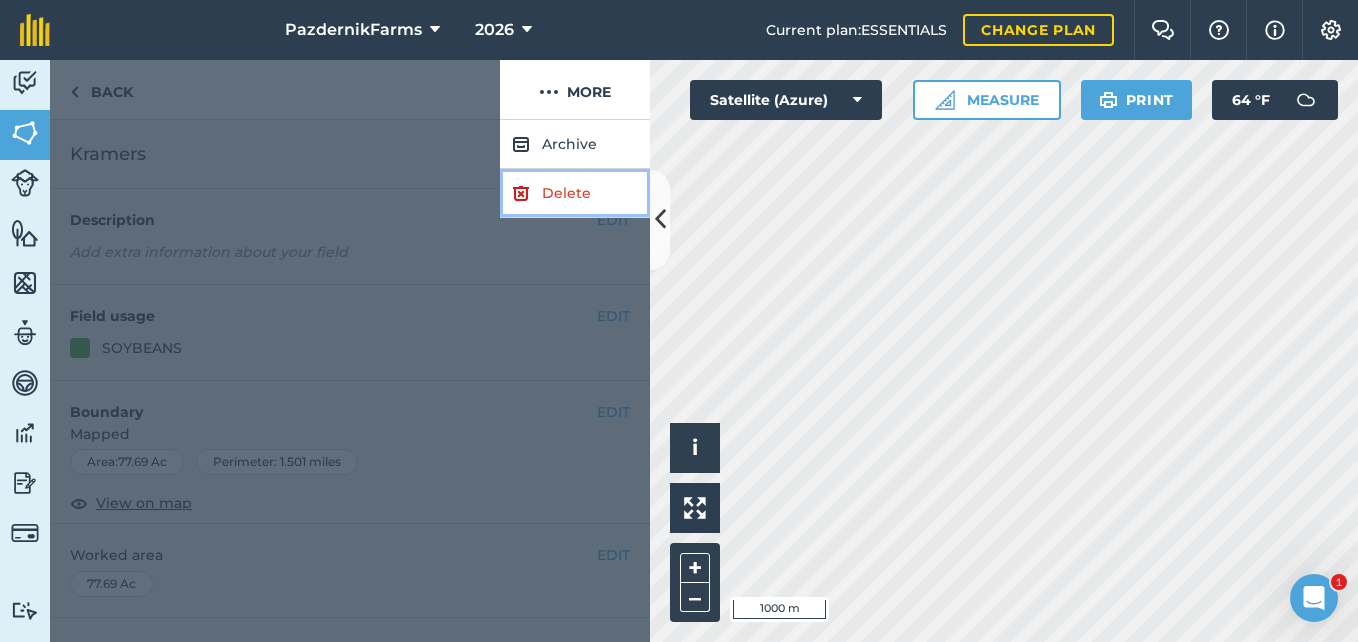 click on "Delete" at bounding box center (575, 193) 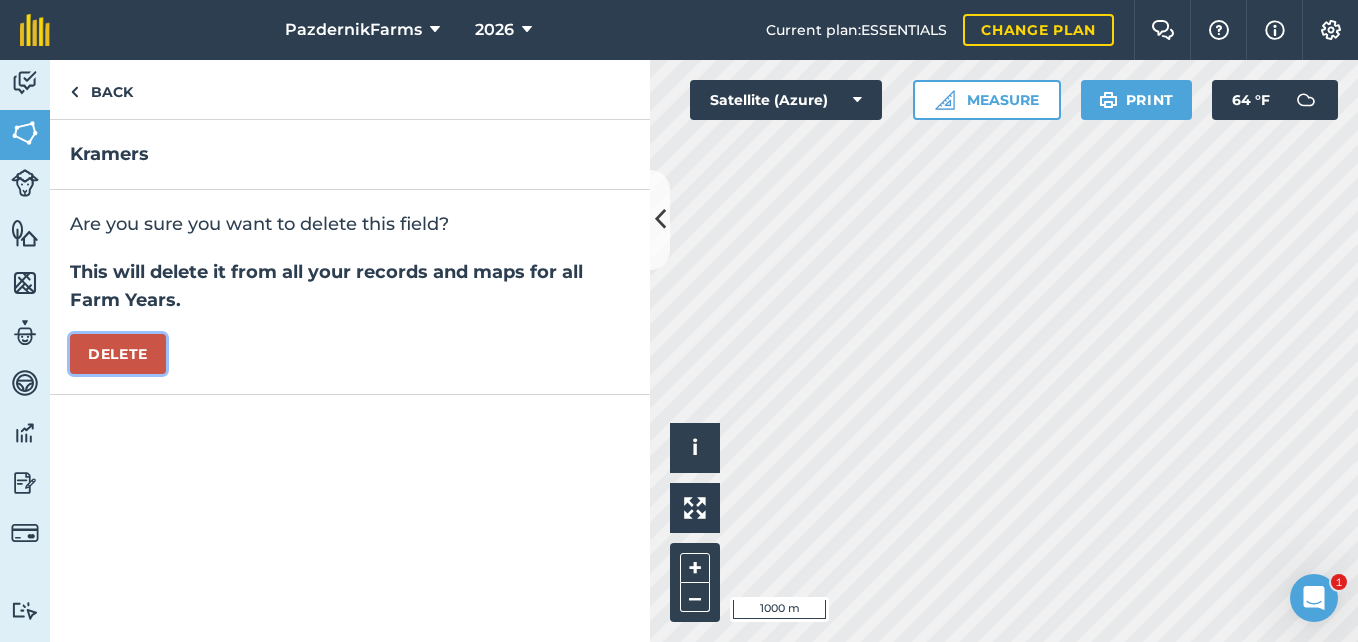 click on "Delete" at bounding box center (118, 354) 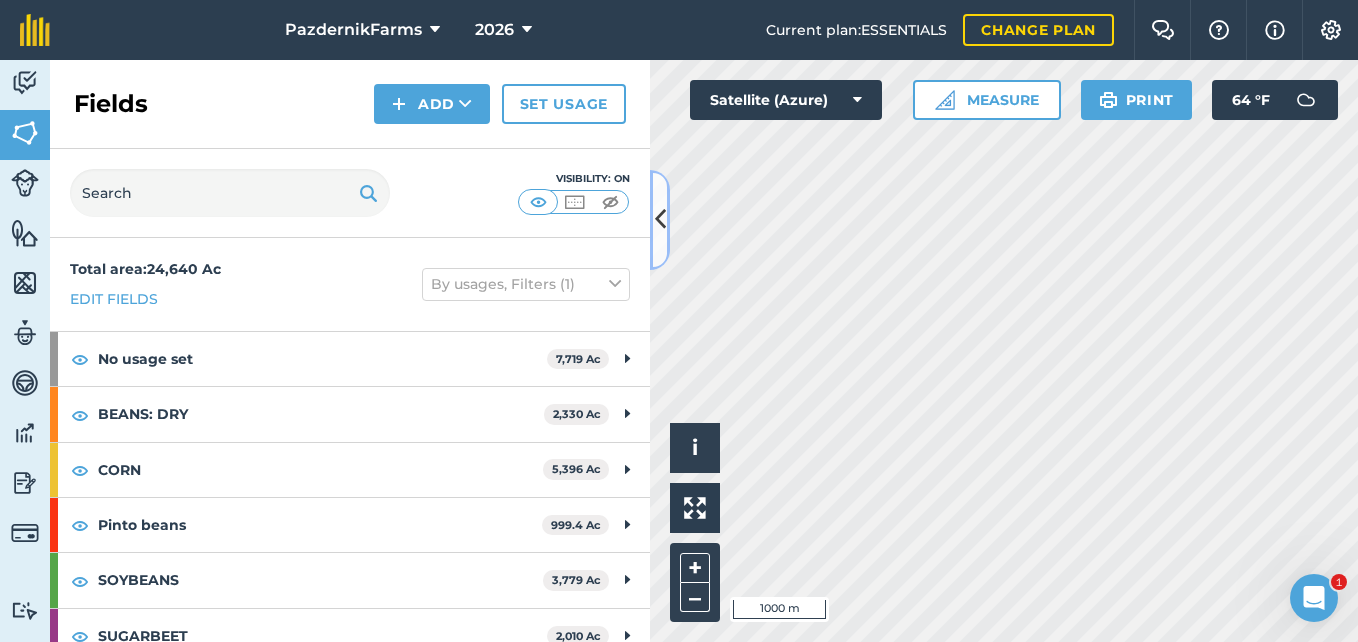 click at bounding box center (660, 219) 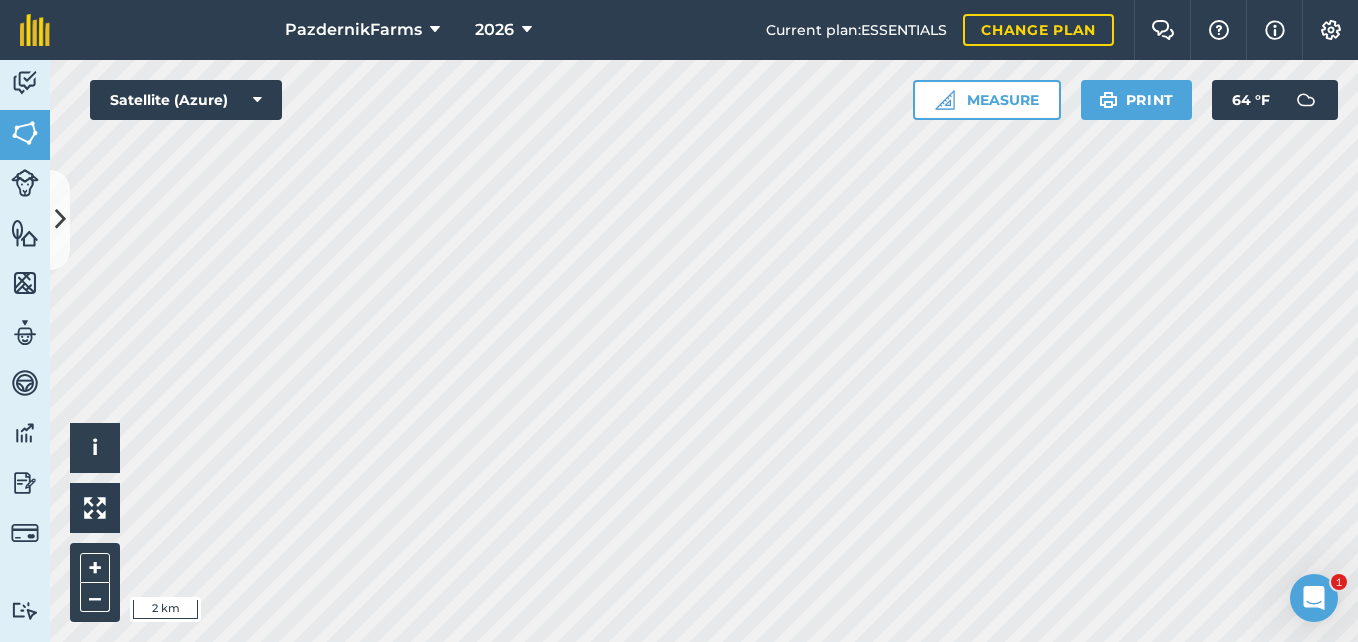 click on "PazdernikFarms 2026 Current plan :  ESSENTIALS   Change plan Farm Chat Help Info Settings PazdernikFarms  -  2026 Reproduced with the permission of  Microsoft Printed on  [DATE] Field usages No usage set BEANS: DRY CORN Pinto beans SOYBEANS SUGARBEET WHEAT Feature types Trees Water Activity Fields Livestock Features Maps Team Vehicles Data Reporting Billing Tutorials Tutorials Fields   Add   Set usage Visibility: On Total area :  24,640   Ac Edit fields By usages, Filters (1) No usage set 7,719   [PERSON_NAME][GEOGRAPHIC_DATA]  156.2   [PERSON_NAME][GEOGRAPHIC_DATA]  147.9   [PERSON_NAME]  269.1   [PERSON_NAME][GEOGRAPHIC_DATA]  302.9   [PERSON_NAME][GEOGRAPHIC_DATA]  282   [GEOGRAPHIC_DATA][PERSON_NAME]  260.1   [PERSON_NAME]  321.9   [PERSON_NAME][GEOGRAPHIC_DATA]  223.7   [PERSON_NAME]  74.43   [PERSON_NAME][GEOGRAPHIC_DATA]  46.57   [PERSON_NAME]  86.64   [PERSON_NAME]  77.41   [PERSON_NAME]  234.2   [PERSON_NAME][GEOGRAPHIC_DATA]  396.8   [PERSON_NAME]  73.83   [PERSON_NAME]  206   [PERSON_NAME]  68.97   [GEOGRAPHIC_DATA][PERSON_NAME][GEOGRAPHIC_DATA]  507.1   [PERSON_NAME][GEOGRAPHIC_DATA]  61.89   [PERSON_NAME][GEOGRAPHIC_DATA]  73.1   [PERSON_NAME]  530.5   [PERSON_NAME]  115.6   [PERSON_NAME] ([GEOGRAPHIC_DATA] tile) 362.3   [PERSON_NAME] Beets 192.7   [PERSON_NAME] Beets 112.5" at bounding box center (679, 321) 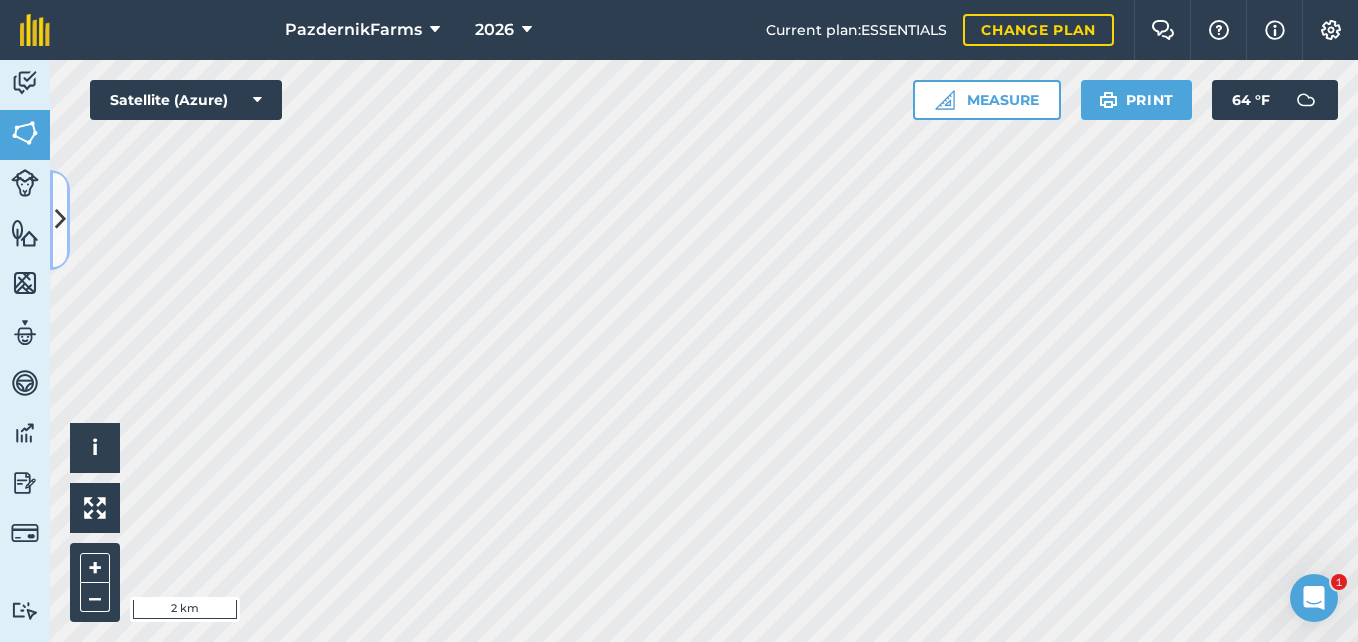 click at bounding box center (60, 219) 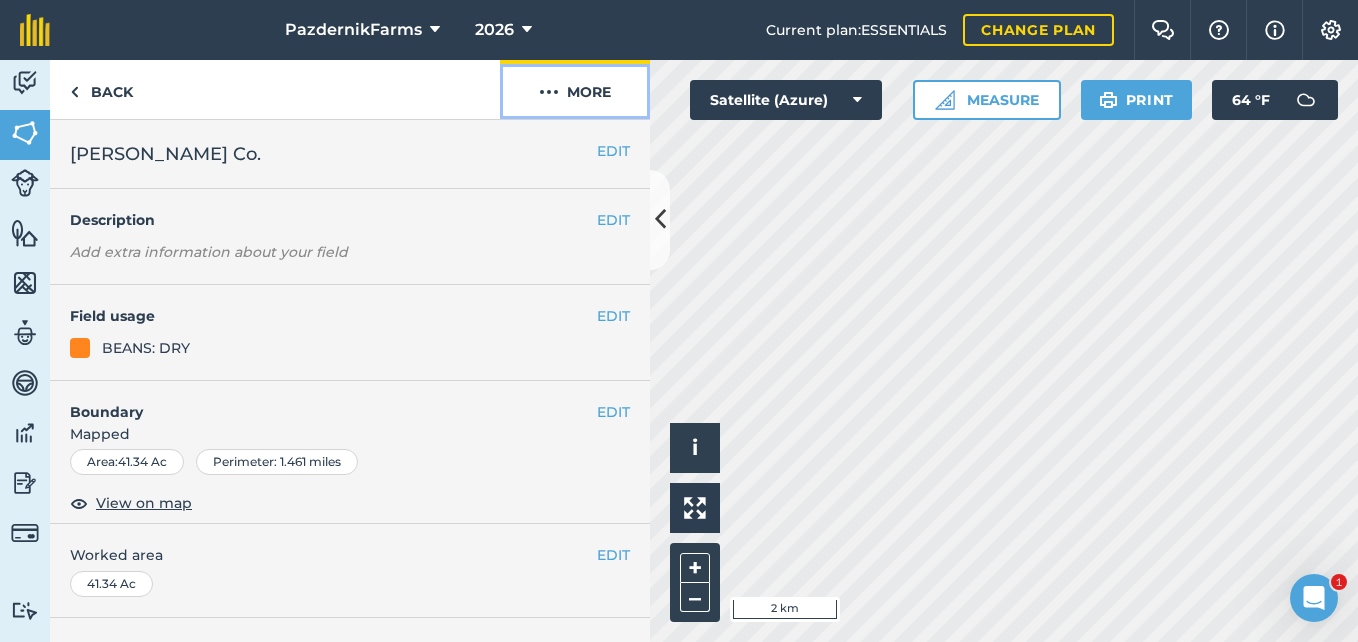click on "More" at bounding box center [575, 89] 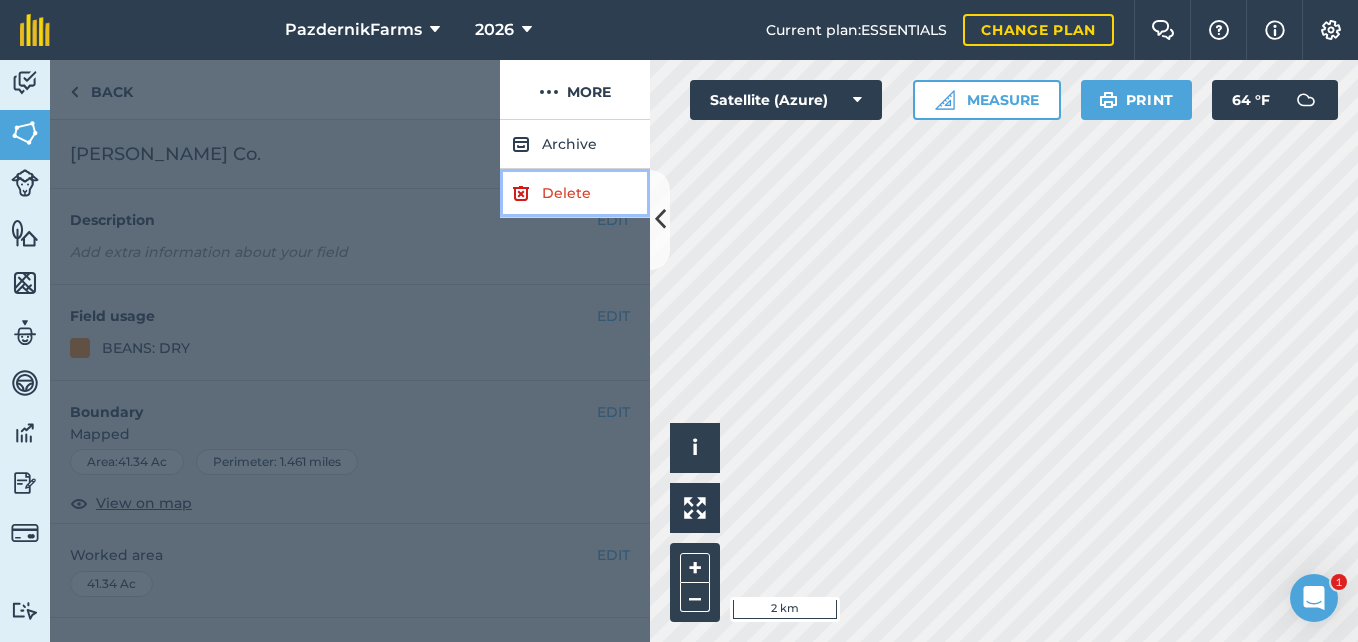 click on "Delete" at bounding box center (575, 193) 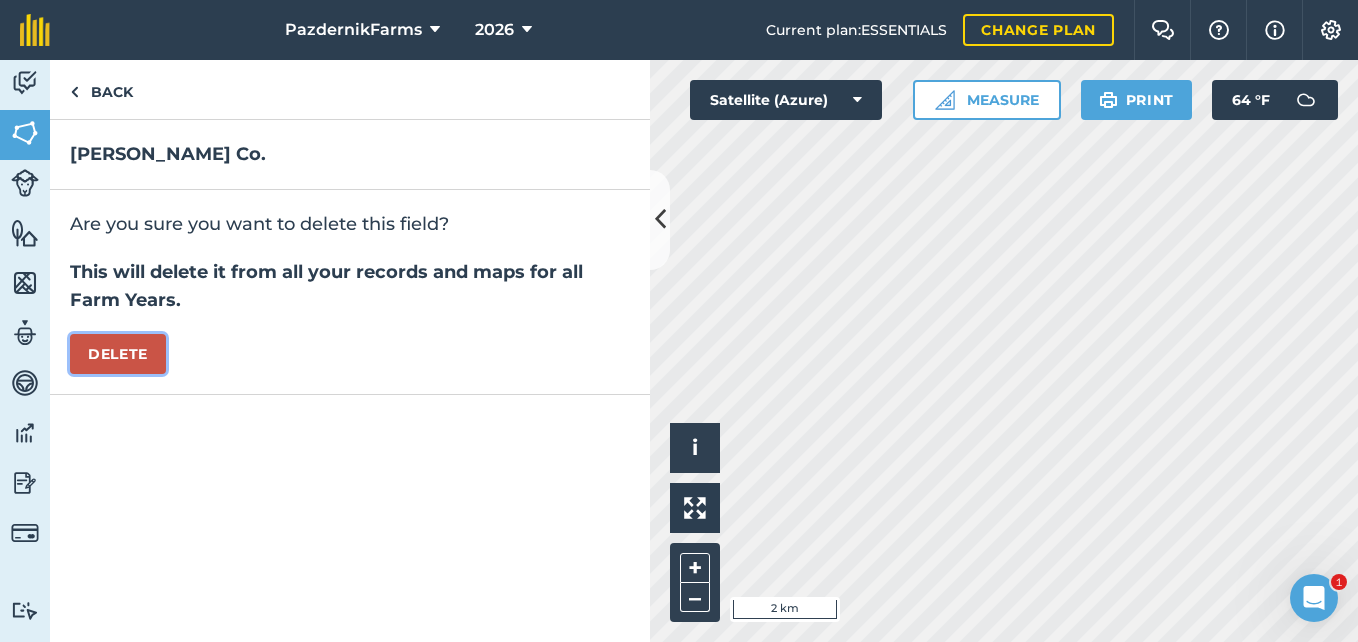 click on "Delete" at bounding box center [118, 354] 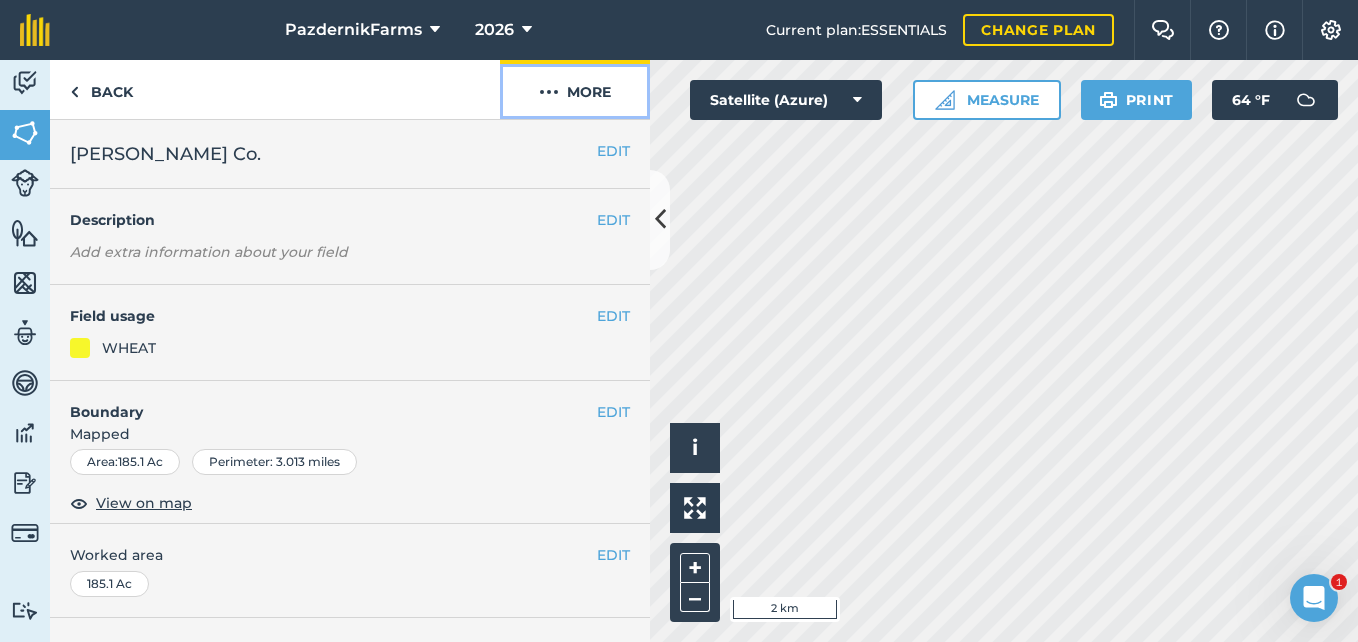 click on "More" at bounding box center (575, 89) 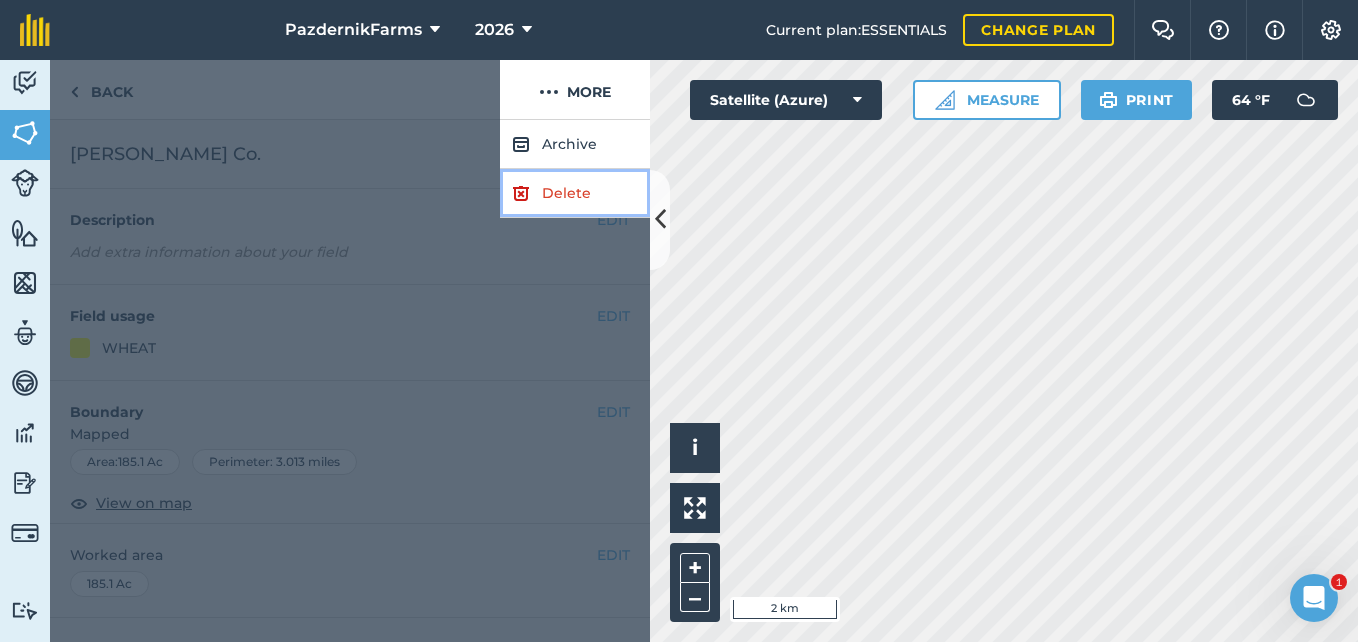 click on "Delete" at bounding box center [575, 193] 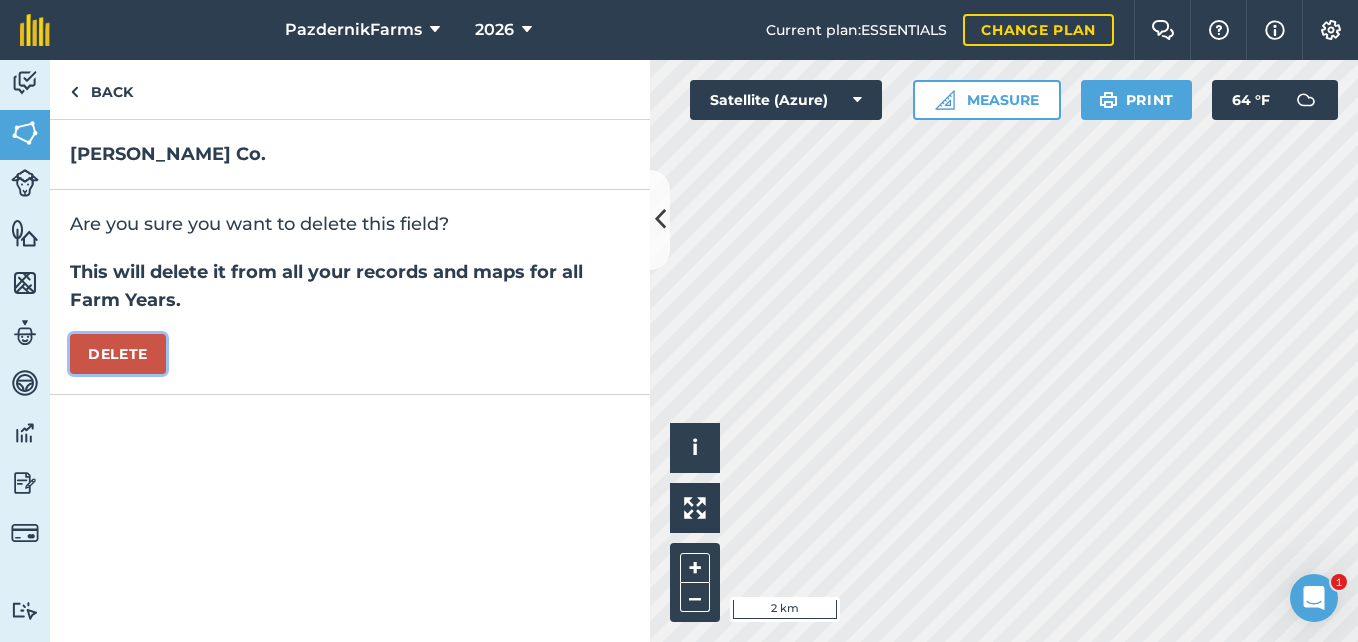 click on "Delete" at bounding box center [118, 354] 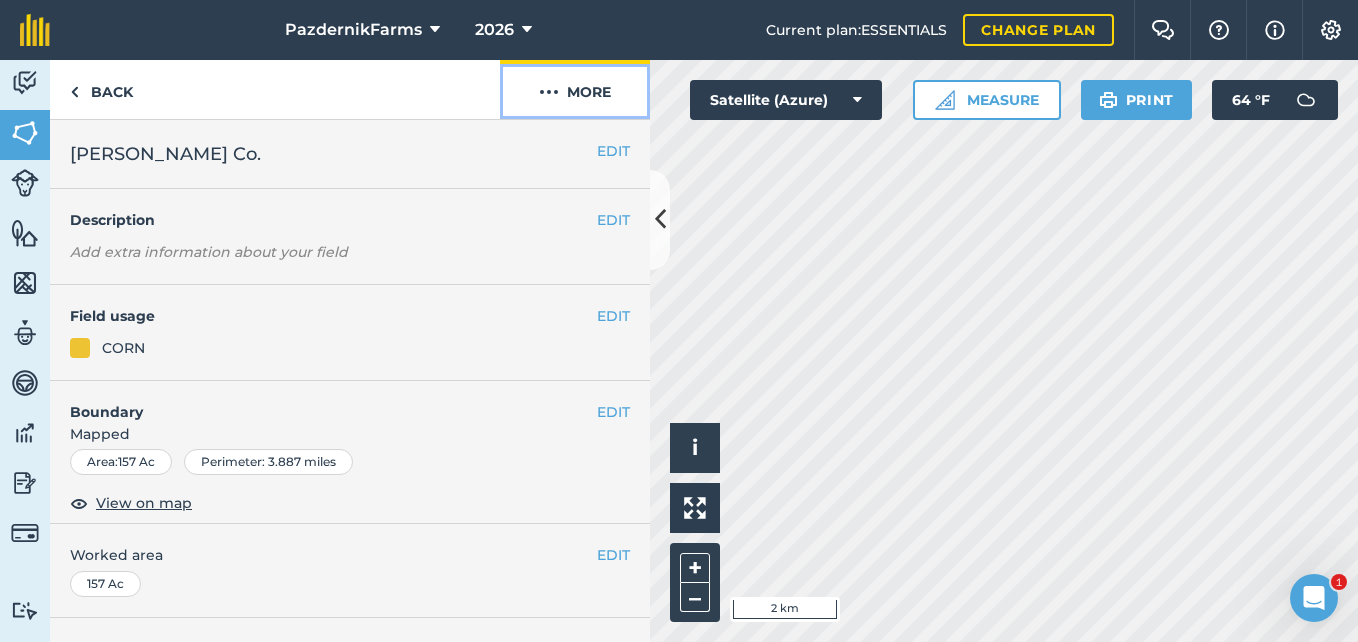 click on "More" at bounding box center [575, 89] 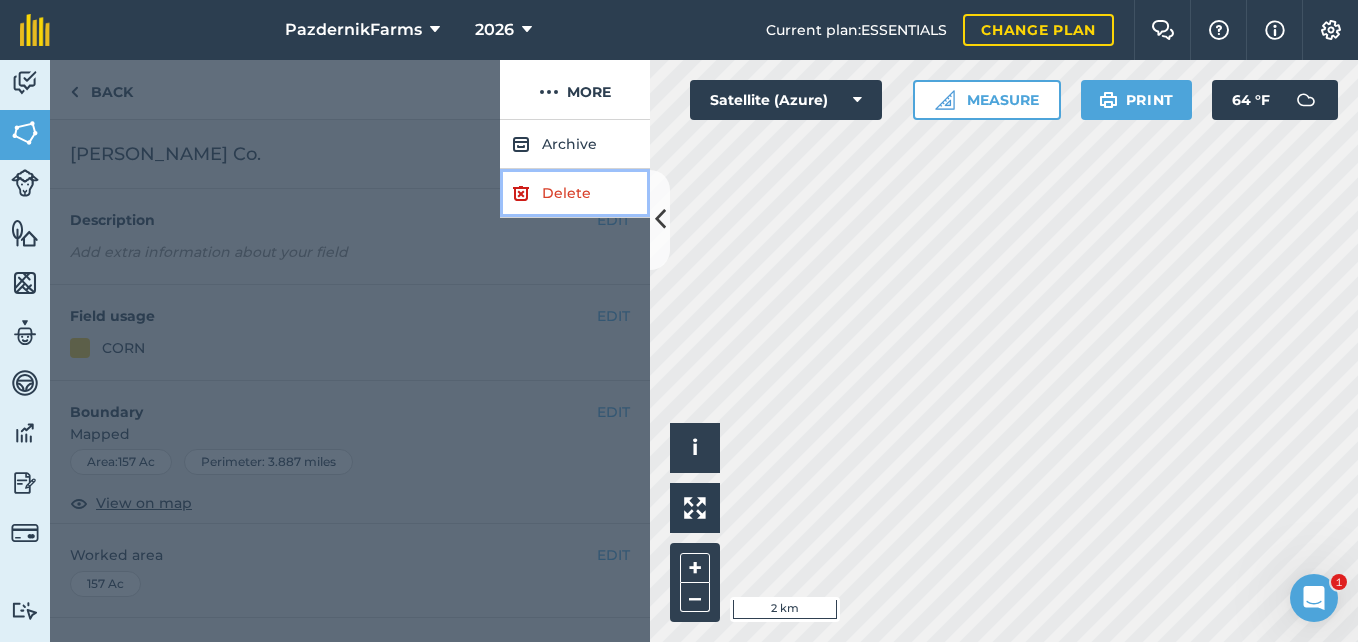 click on "Delete" at bounding box center [575, 193] 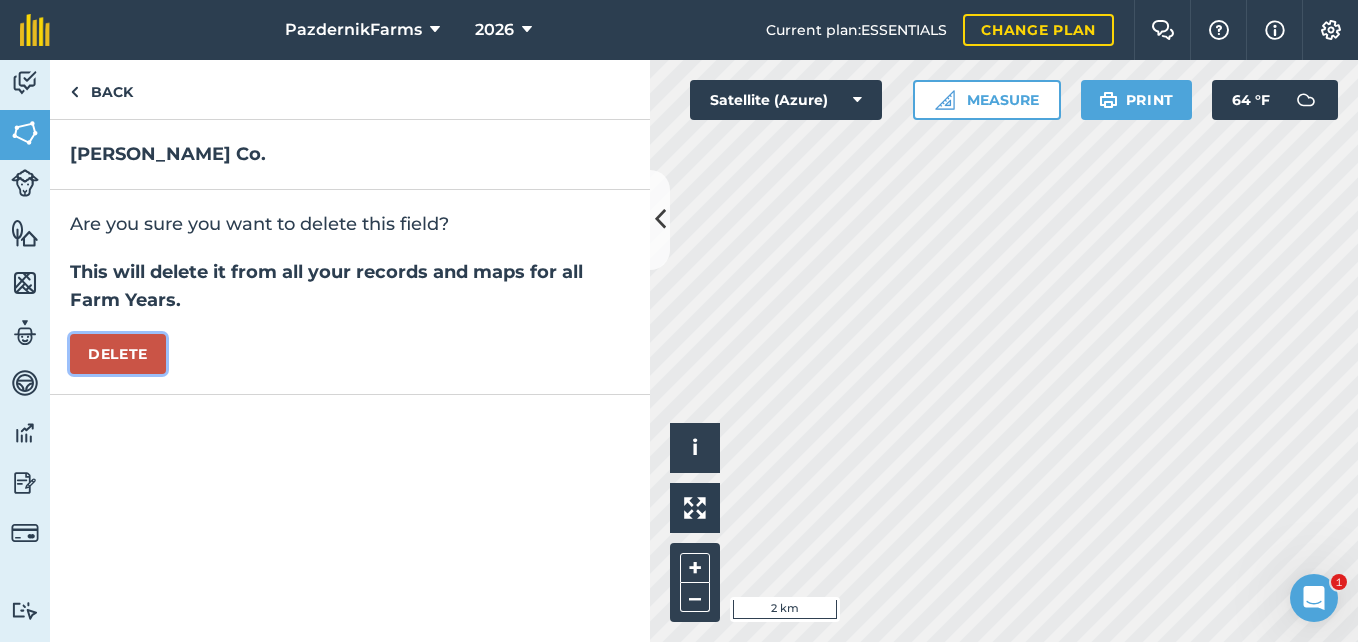 click on "Delete" at bounding box center [118, 354] 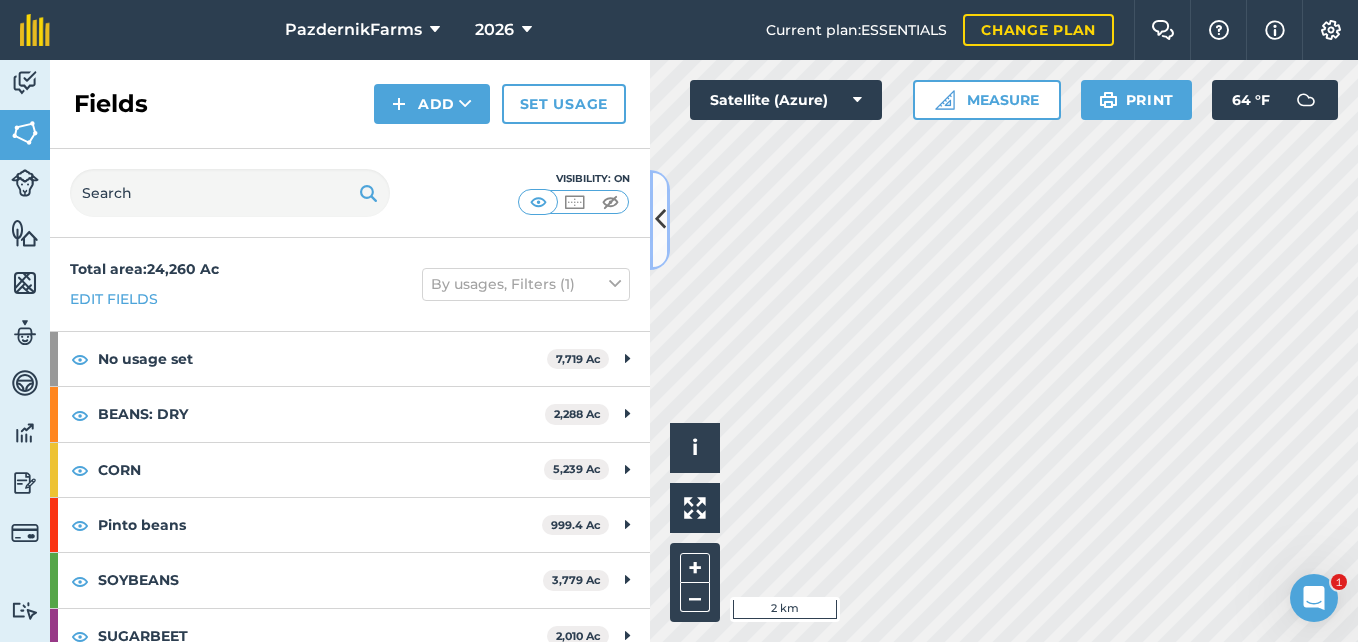 click at bounding box center (660, 219) 